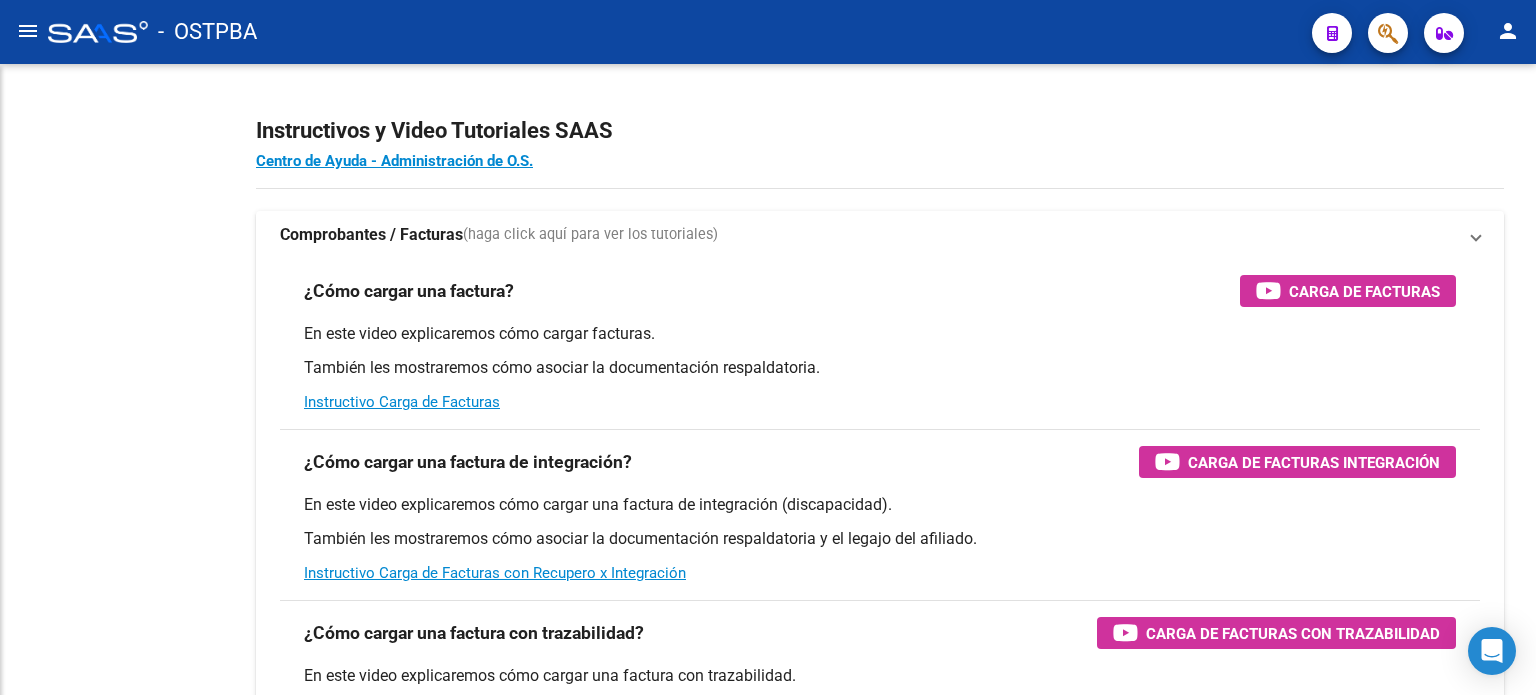 scroll, scrollTop: 0, scrollLeft: 0, axis: both 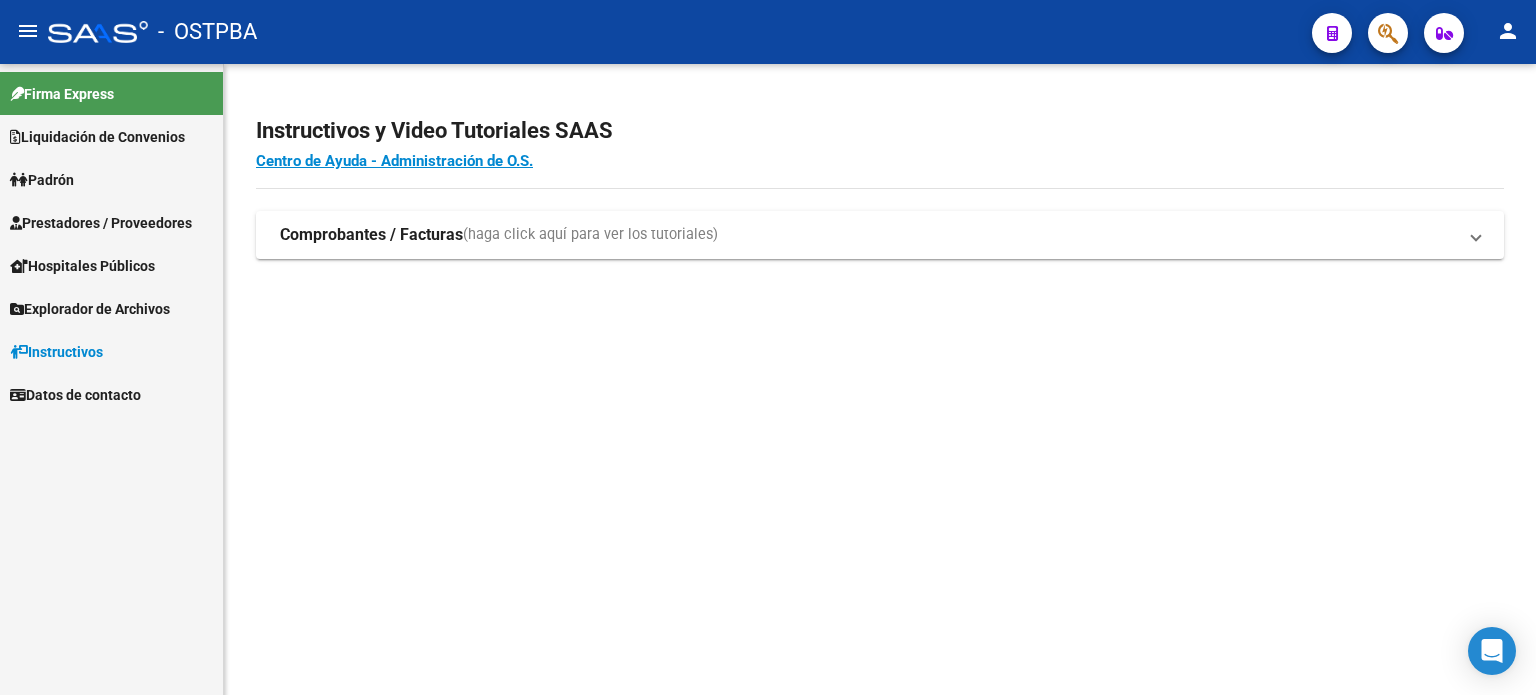 click 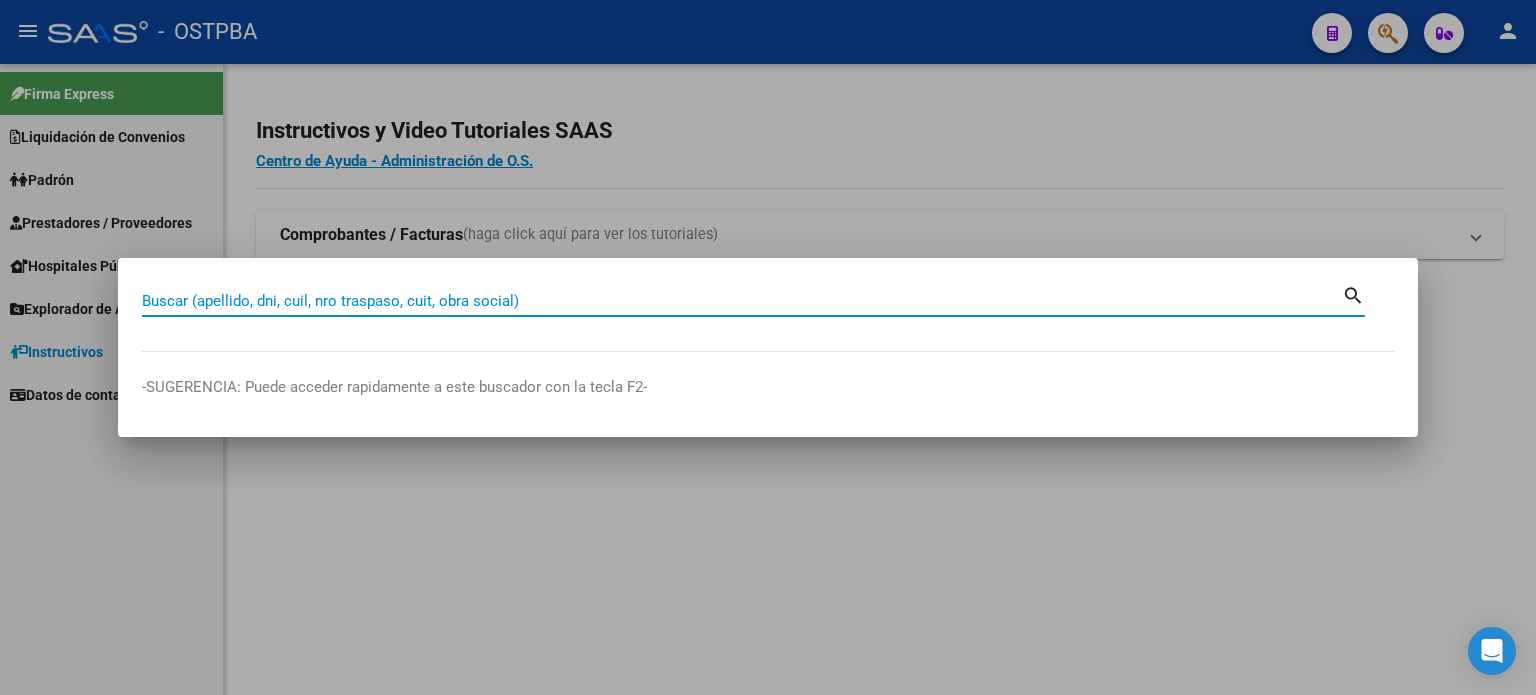 paste on "[NUMBER]" 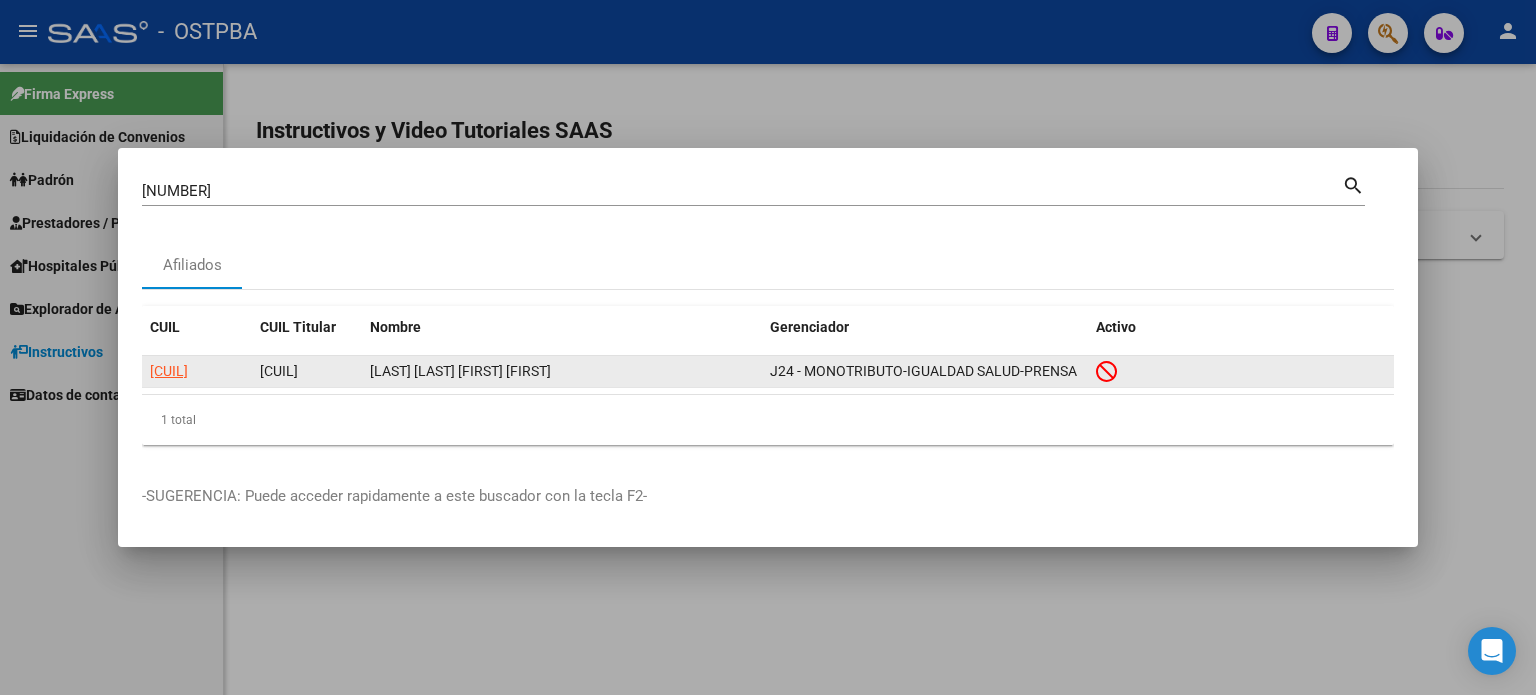 click on "[CUIL]" 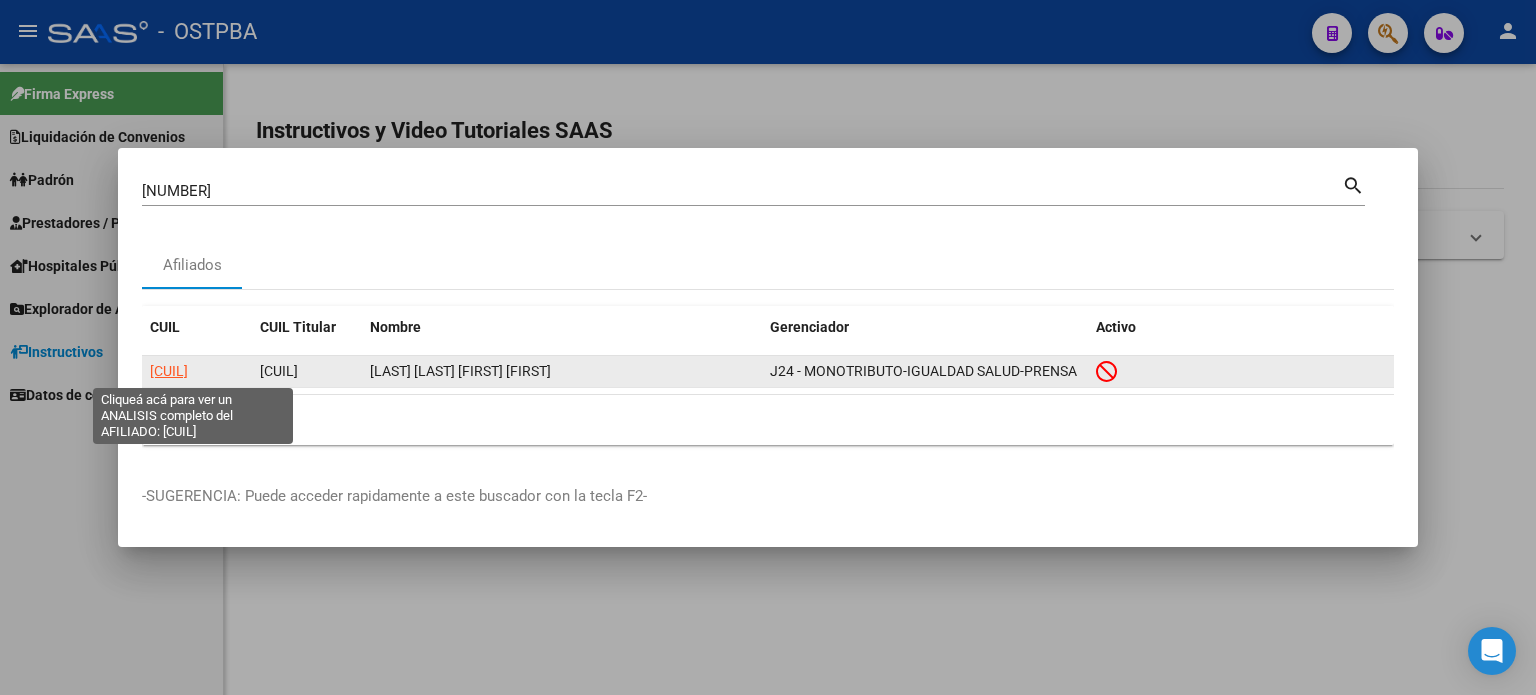 click on "[CUIL]" 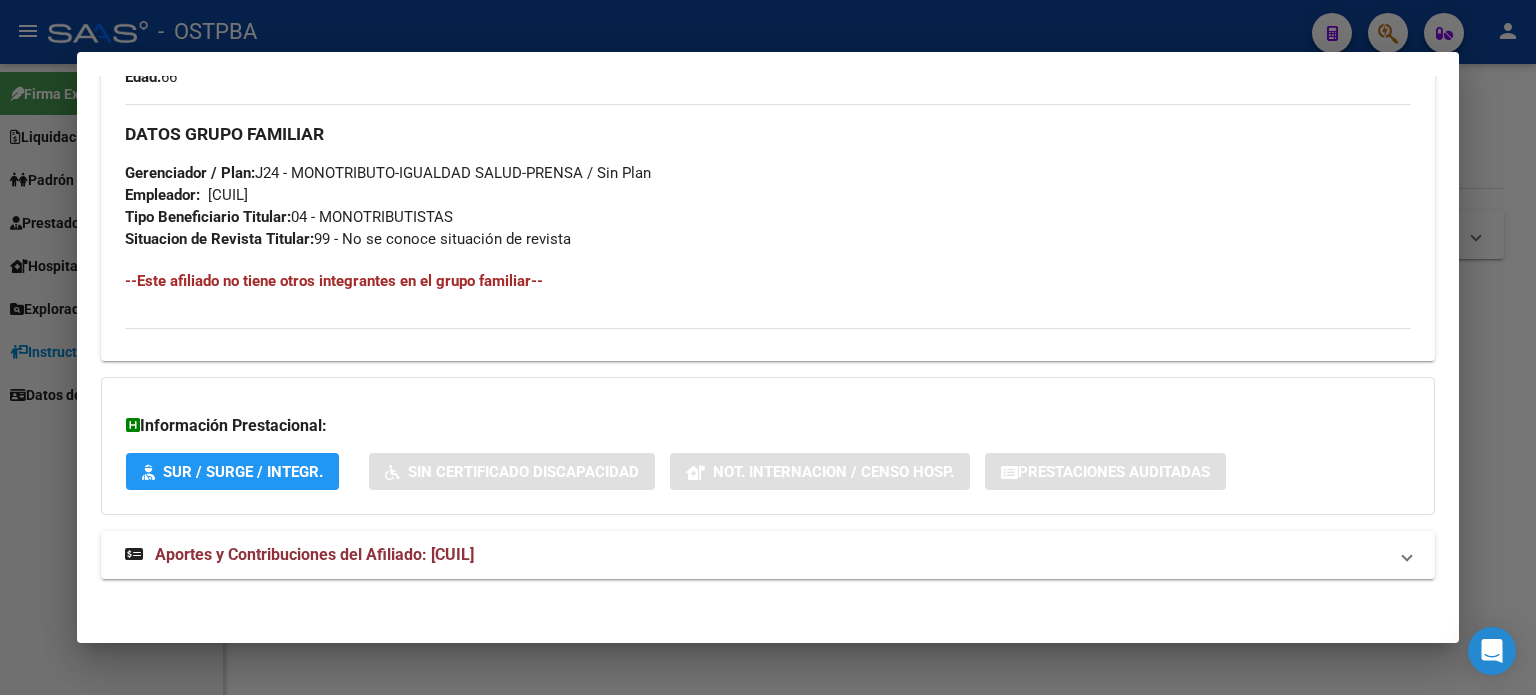 scroll, scrollTop: 977, scrollLeft: 0, axis: vertical 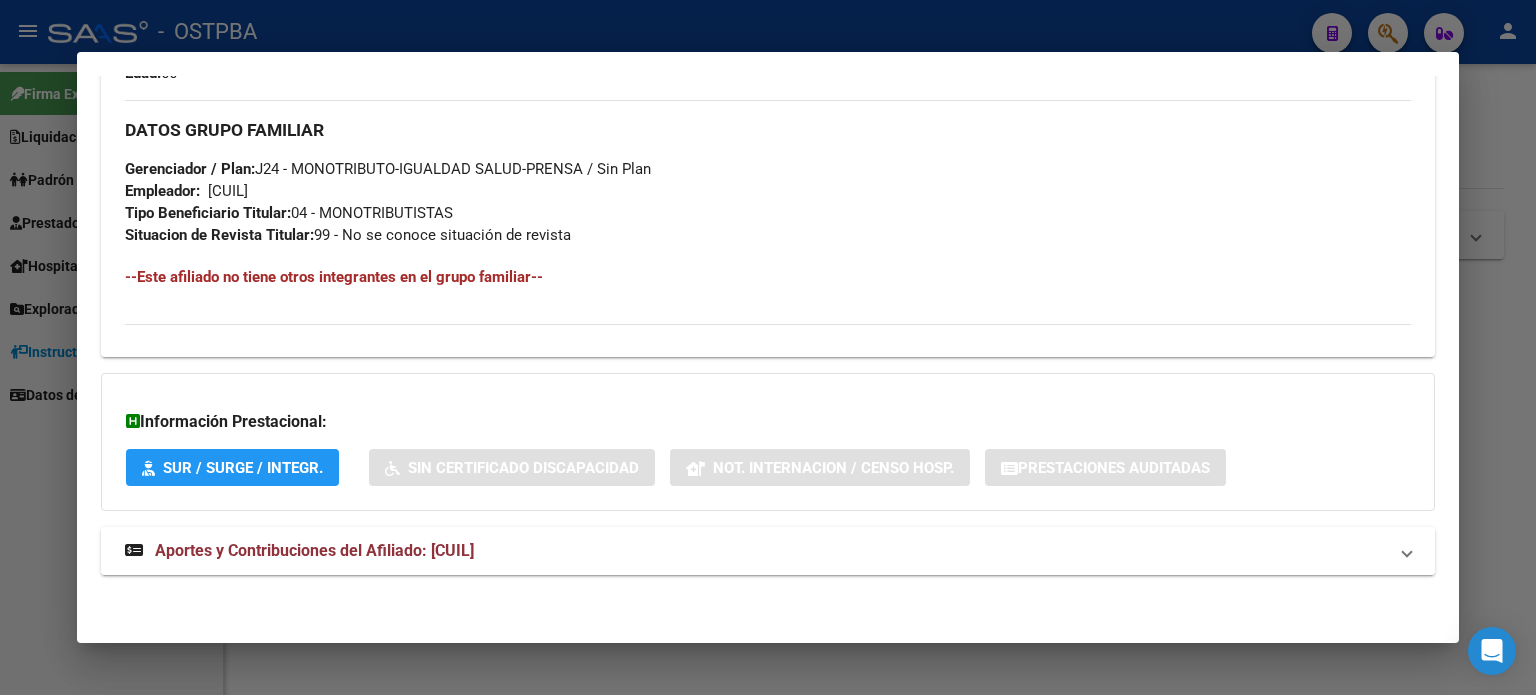 click on "Aportes y Contribuciones del Afiliado: [CUIL]" at bounding box center [314, 550] 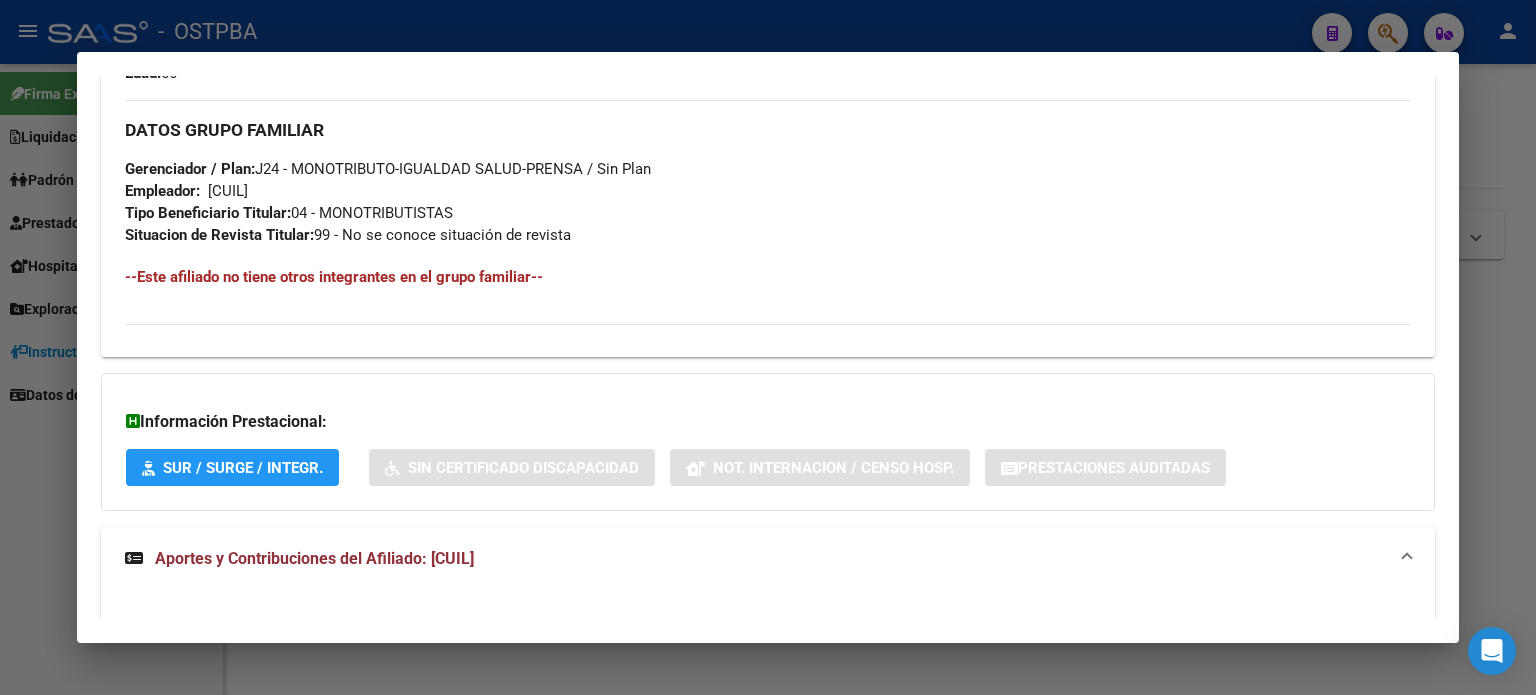 scroll, scrollTop: 1492, scrollLeft: 0, axis: vertical 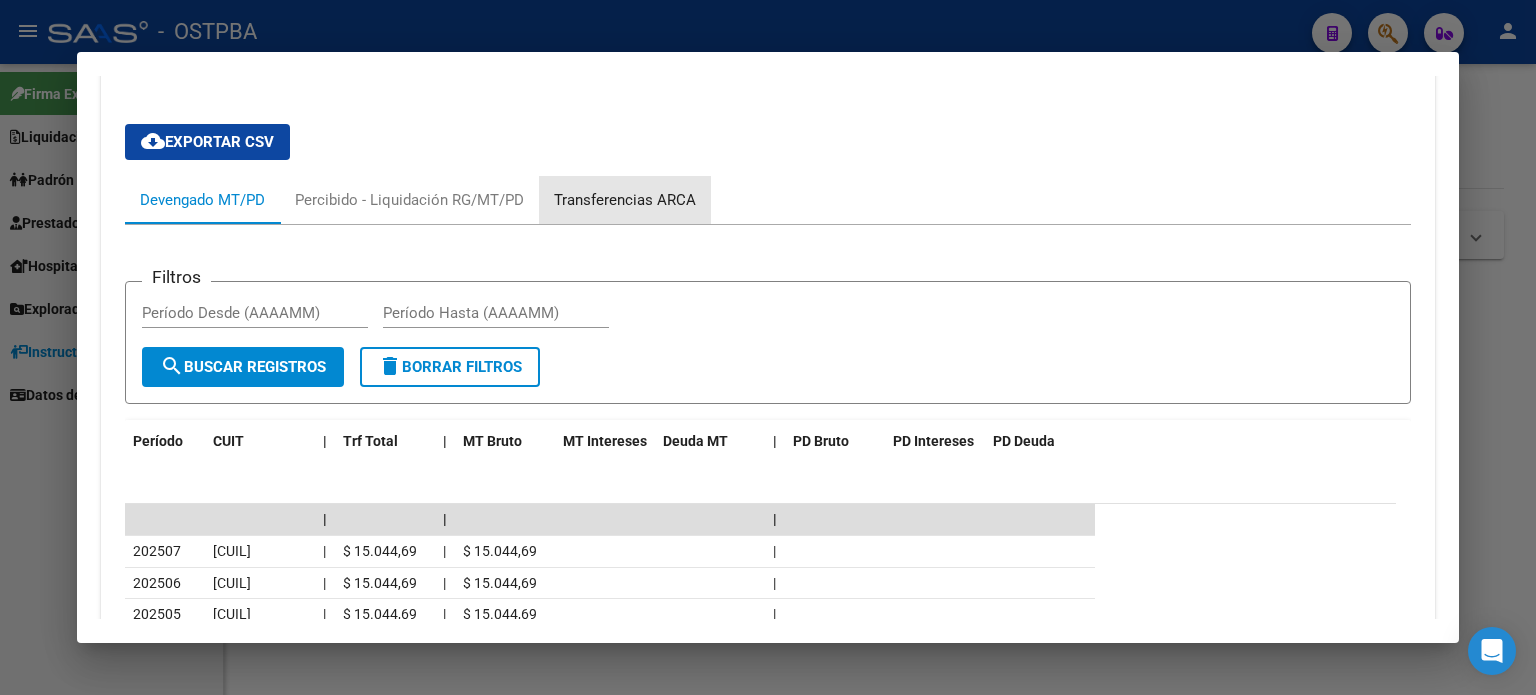 click on "Transferencias ARCA" at bounding box center (625, 200) 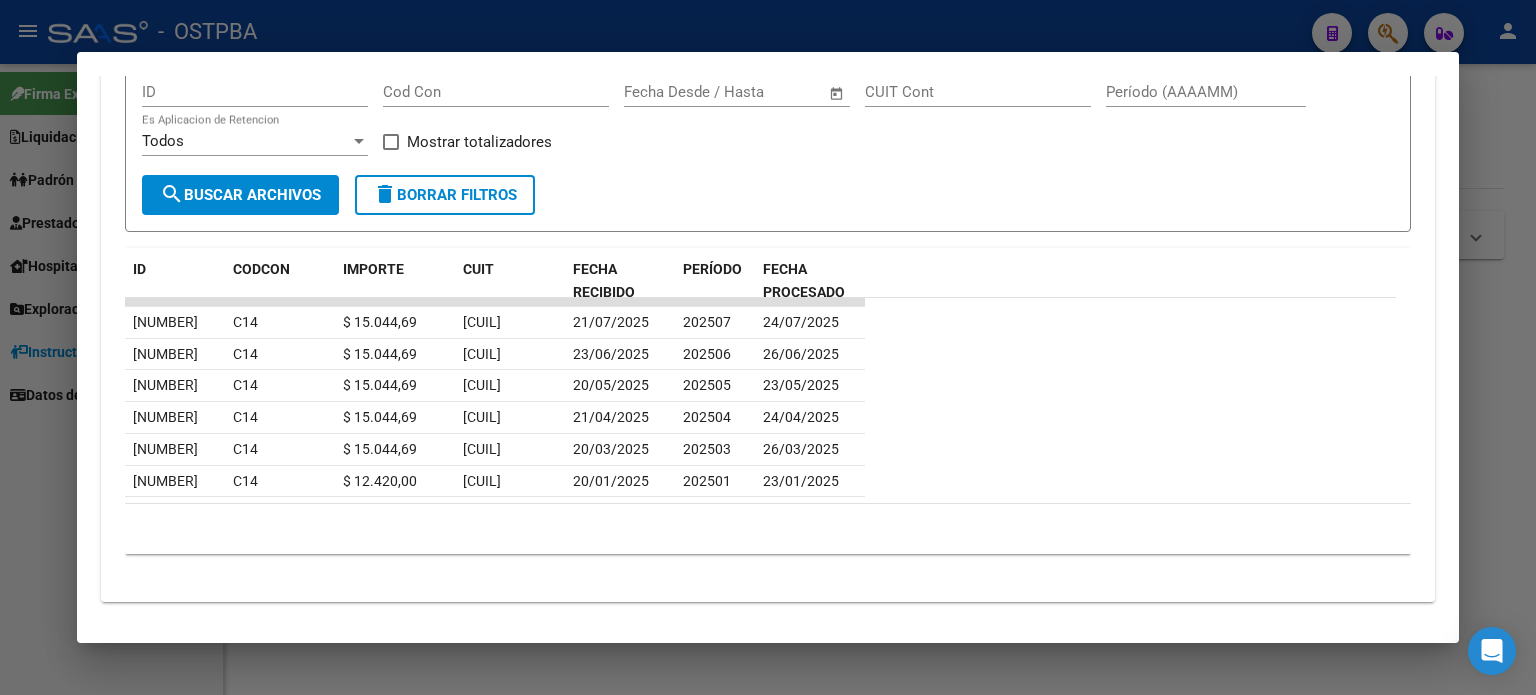 scroll, scrollTop: 1737, scrollLeft: 0, axis: vertical 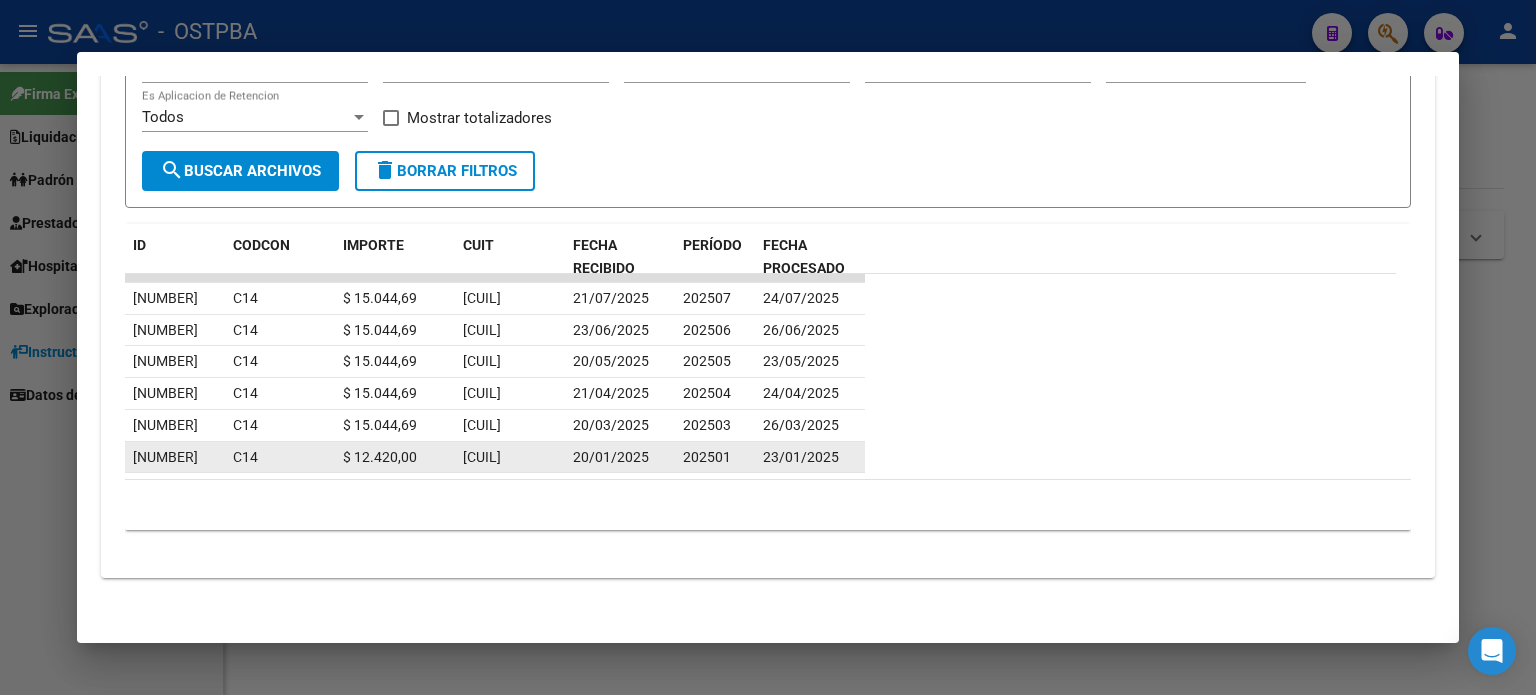 drag, startPoint x: 225, startPoint y: 292, endPoint x: 304, endPoint y: 466, distance: 191.09422 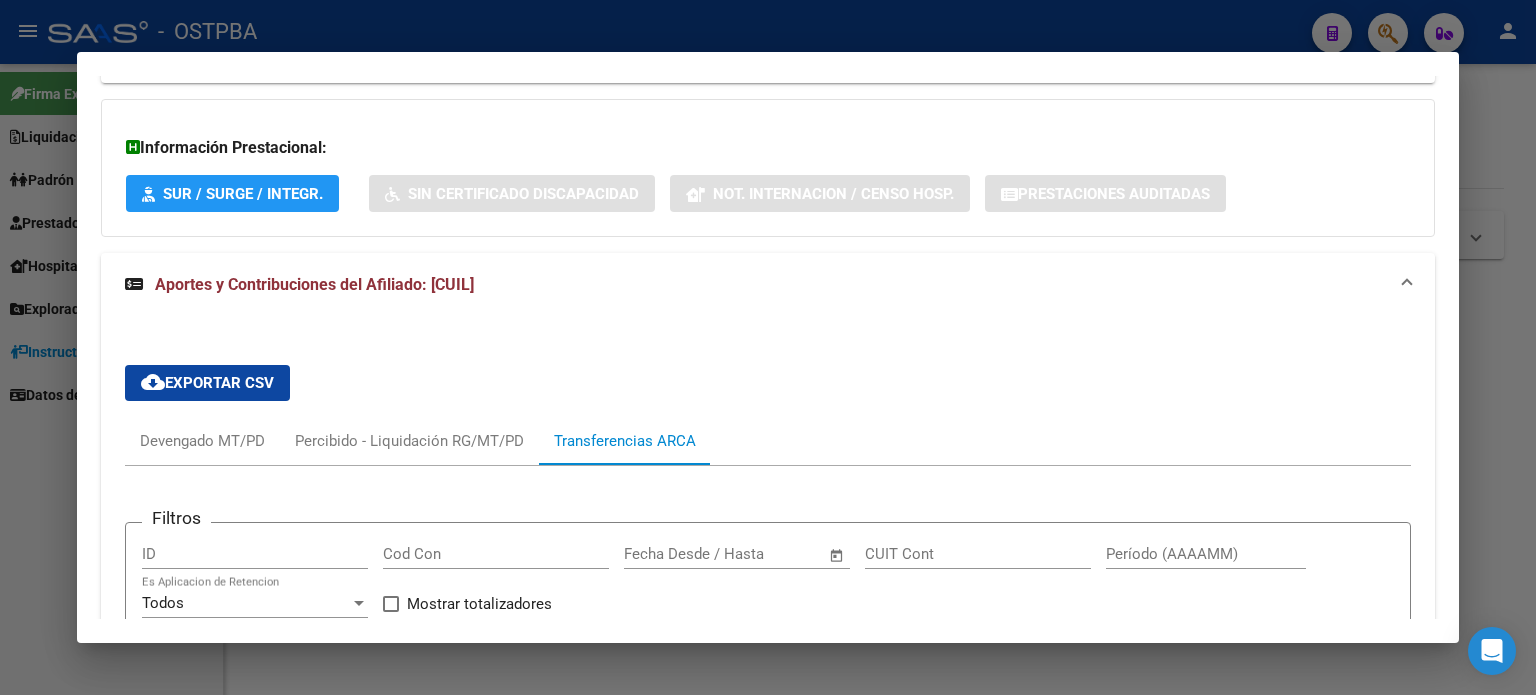 scroll, scrollTop: 1237, scrollLeft: 0, axis: vertical 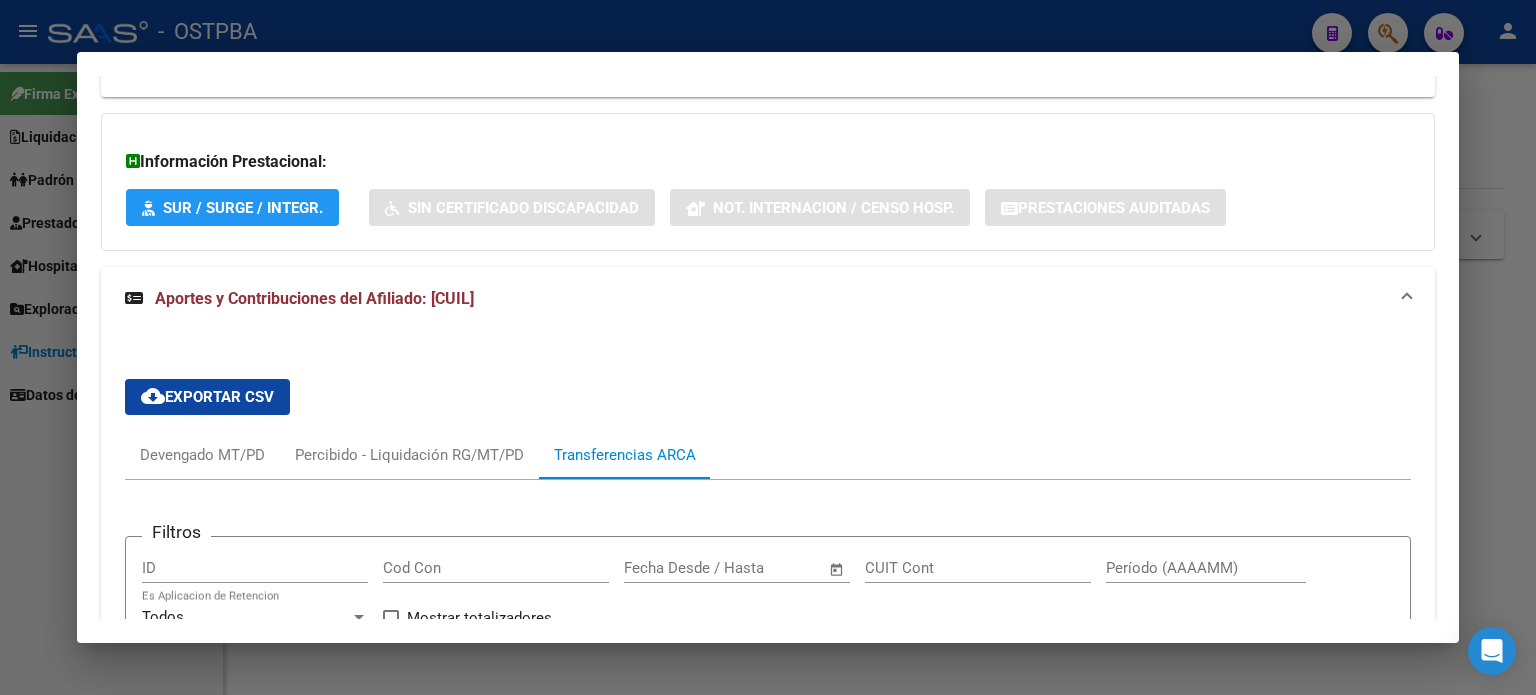 click at bounding box center [768, 347] 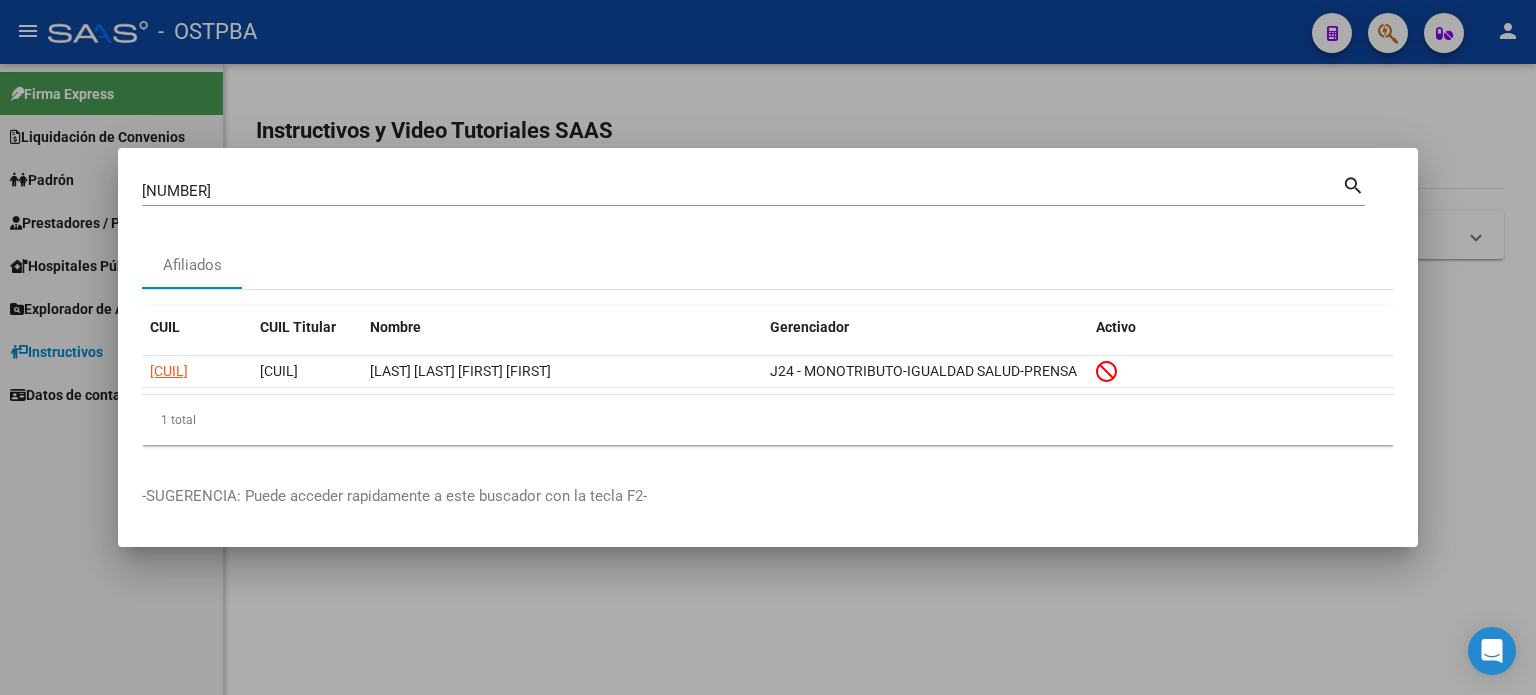 click on "[NUMBER]" at bounding box center [742, 191] 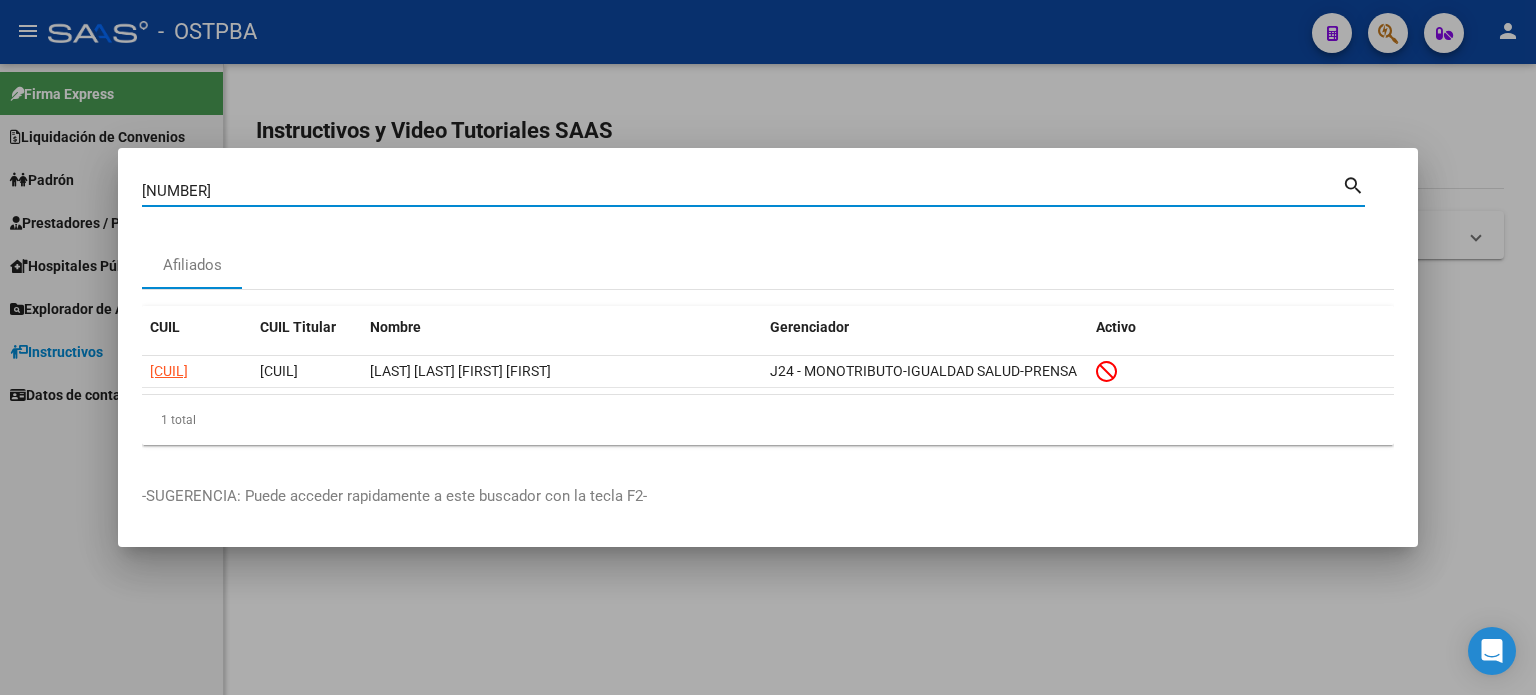 click on "[NUMBER]" at bounding box center (742, 191) 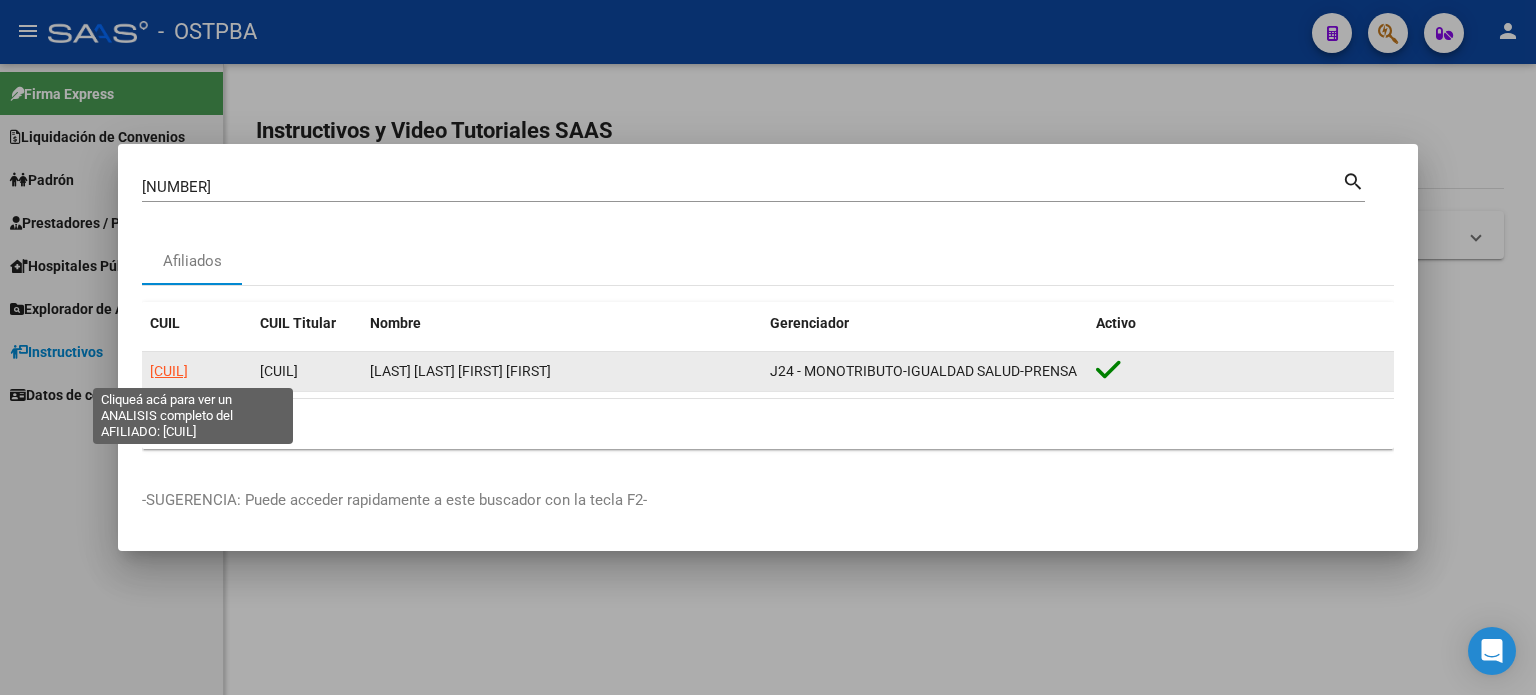 click on "[CUIL]" 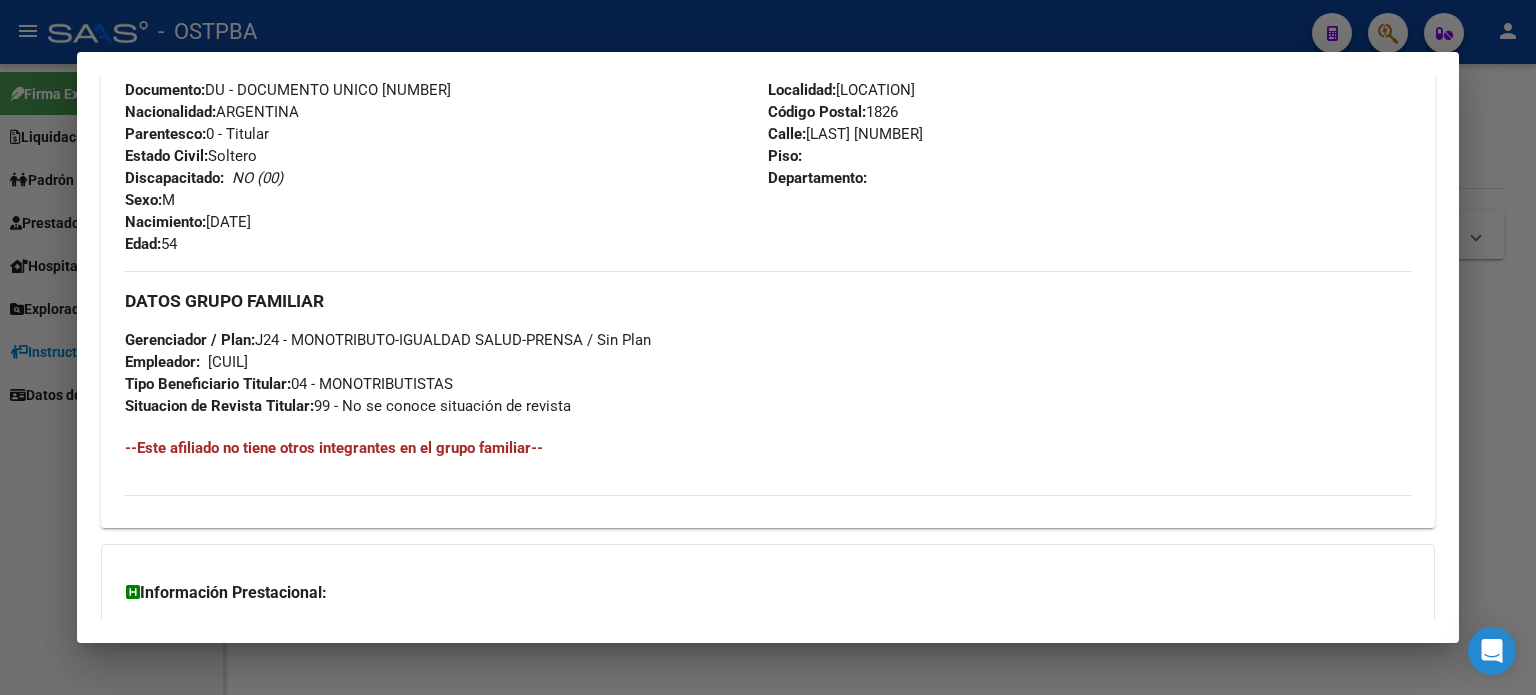 scroll, scrollTop: 933, scrollLeft: 0, axis: vertical 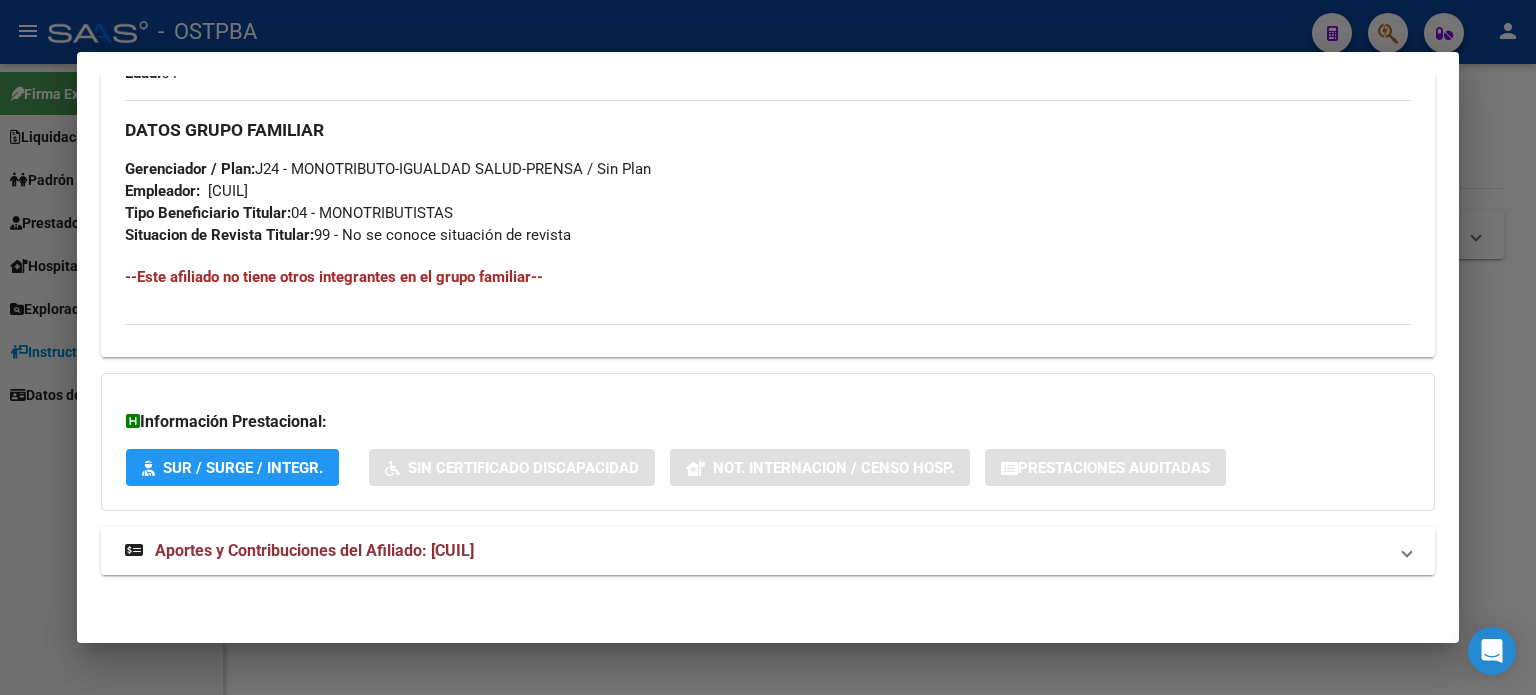 click on "Aportes y Contribuciones del Afiliado: [CUIL]" at bounding box center (314, 550) 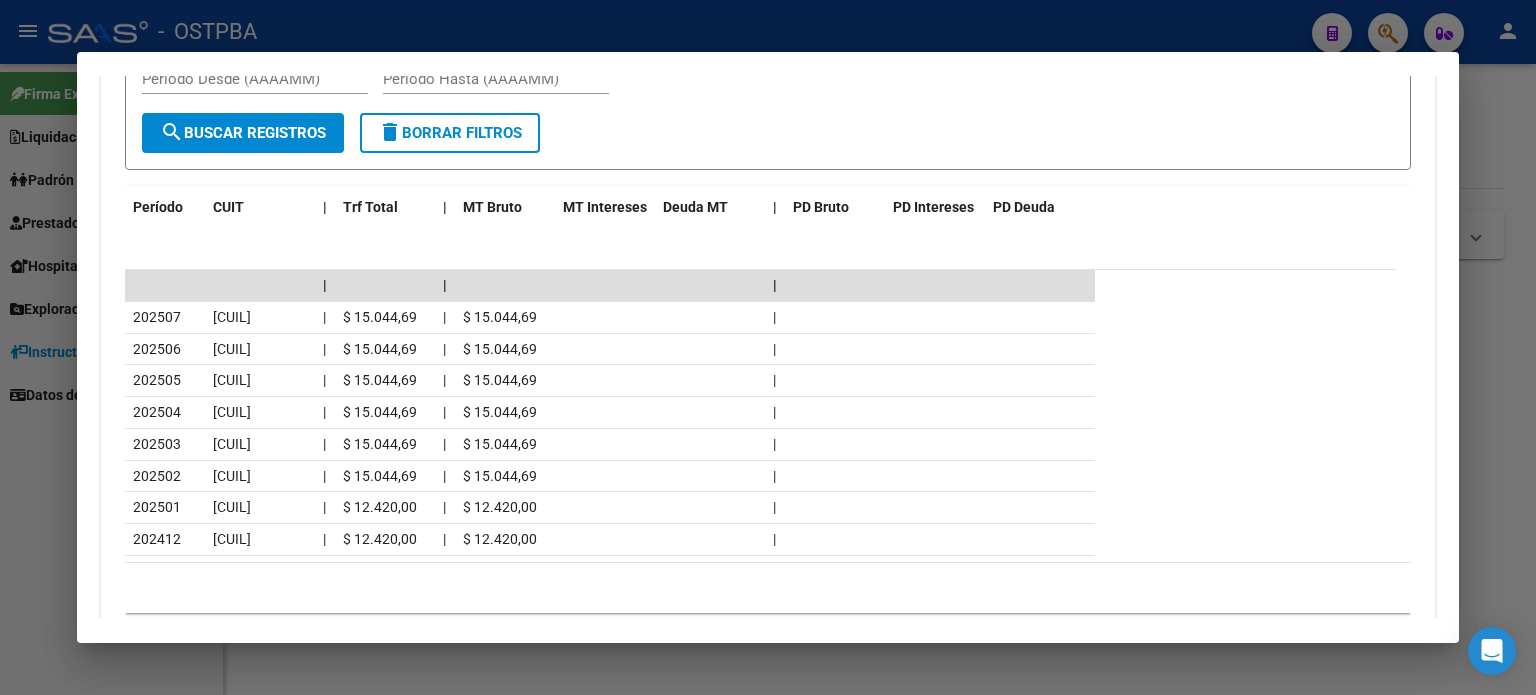 scroll, scrollTop: 1564, scrollLeft: 0, axis: vertical 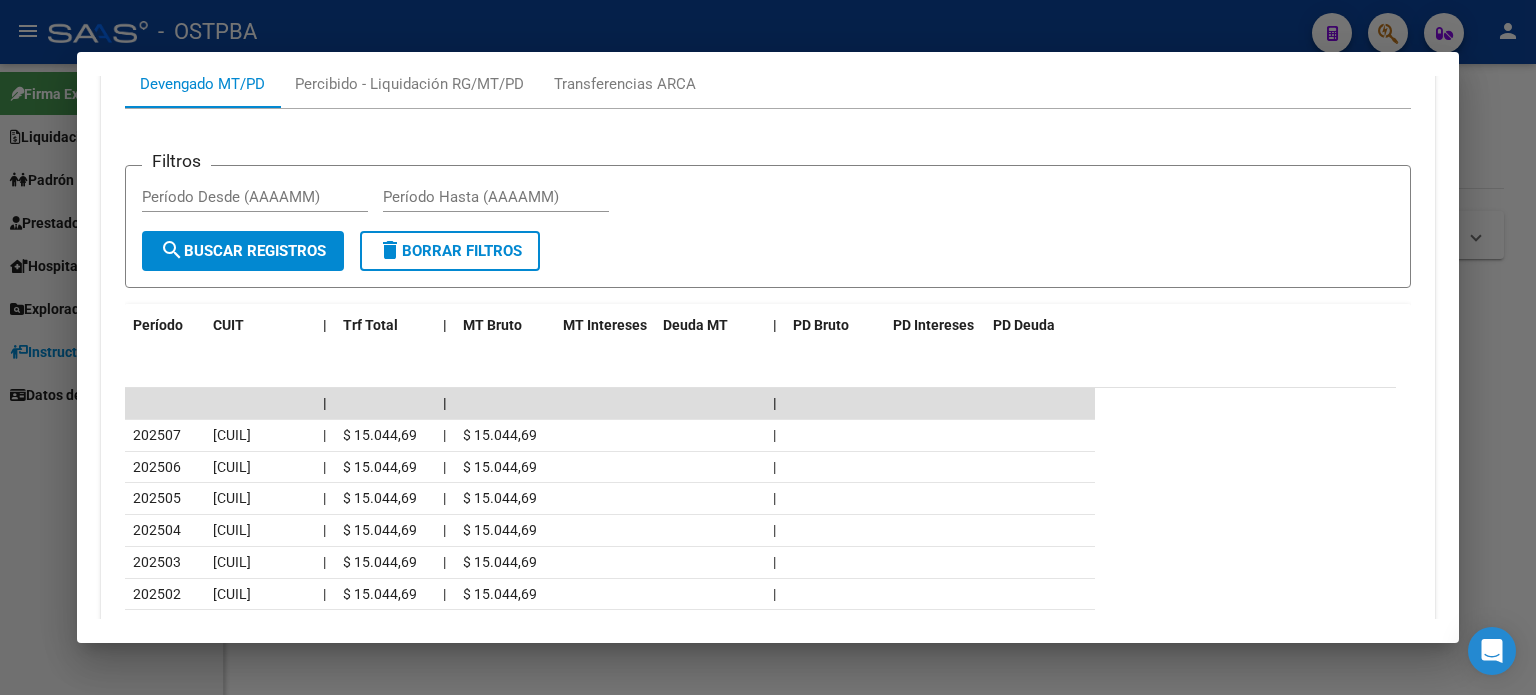 click on "Análisis Afiliado - CUIL:  [CUIL] DATOS PADRÓN ÁGIL:  [FIRST] [FIRST] [LAST]    |   ACTIVO   |     AFILIADO TITULAR  Datos Personales y Afiliatorios según Entes Externos: SSS FTP ARCA Padrón ARCA Impuestos Organismos Ext.    Gerenciador:      J24 - MONOTRIBUTO-IGUALDAD SALUD-PRENSA Atención telefónica: Atención emergencias: Otros Datos Útiles:    Datos de Empadronamiento  Enviar Credencial Digital remove_red_eye Movimientos    Sin Certificado Discapacidad Etiquetas: Estado: ACTIVO Última Alta Formal:  01/12/2024 Ultimo Tipo Movimiento Alta:  ALTA Adhesión Directa MT Comentario ADMIN:  ALTA ONLINE AUTOMATICA MT/PD el 2025-02-25 12:22:29 DATOS DEL AFILIADO Apellido:  [FIRST] [FIRST] [LAST] CUIL:  [CUIL] Documento:  DU - DOCUMENTO UNICO [NUMBER]  Nacionalidad:  ARGENTINA Parentesco:  0 - Titular Estado Civil:  Soltero Discapacitado:    NO (00) Sexo:  M Nacimiento:  01/06/1971 Edad:  54  NO TIENE TELEFONOS REGISTRADOS Provincia:  [STATE] Localidad: Código Postal:  1826 Calle:" at bounding box center [768, 347] 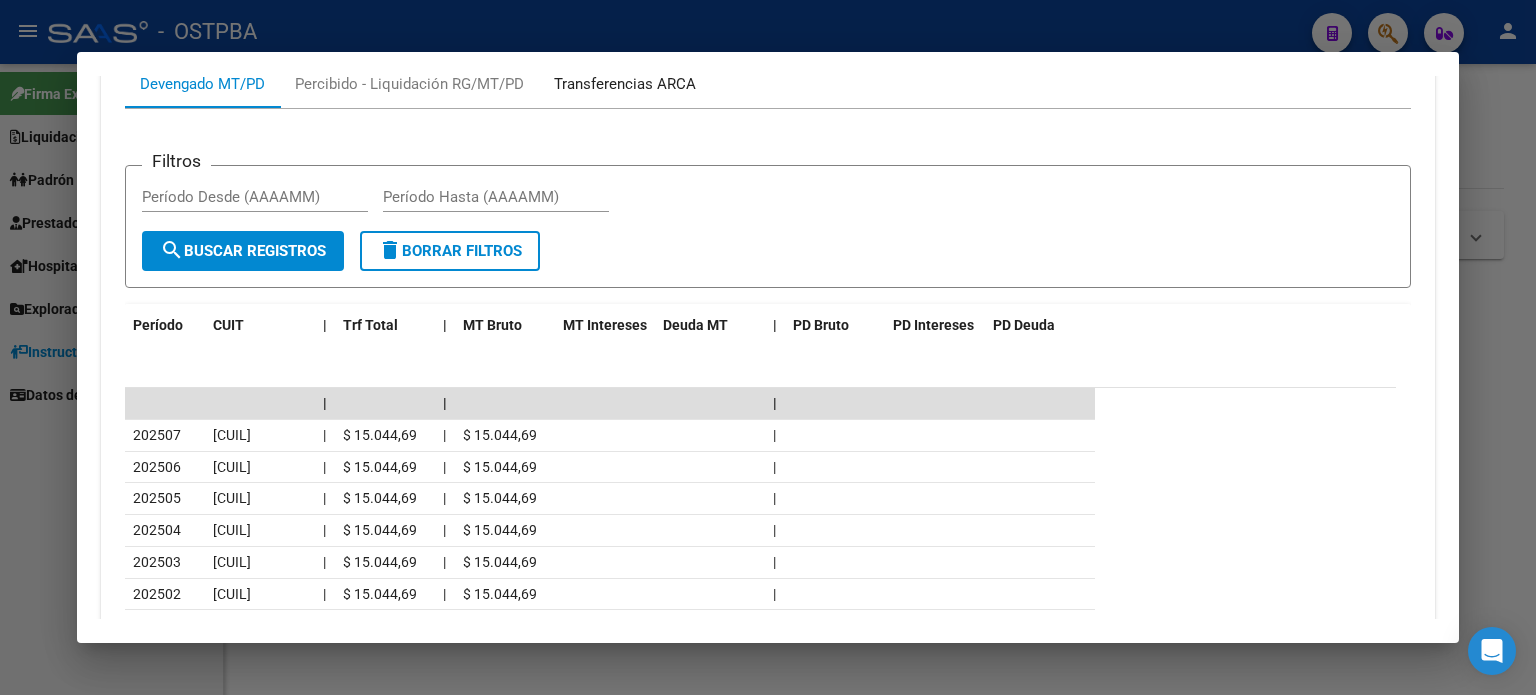 click on "Transferencias ARCA" at bounding box center (625, 84) 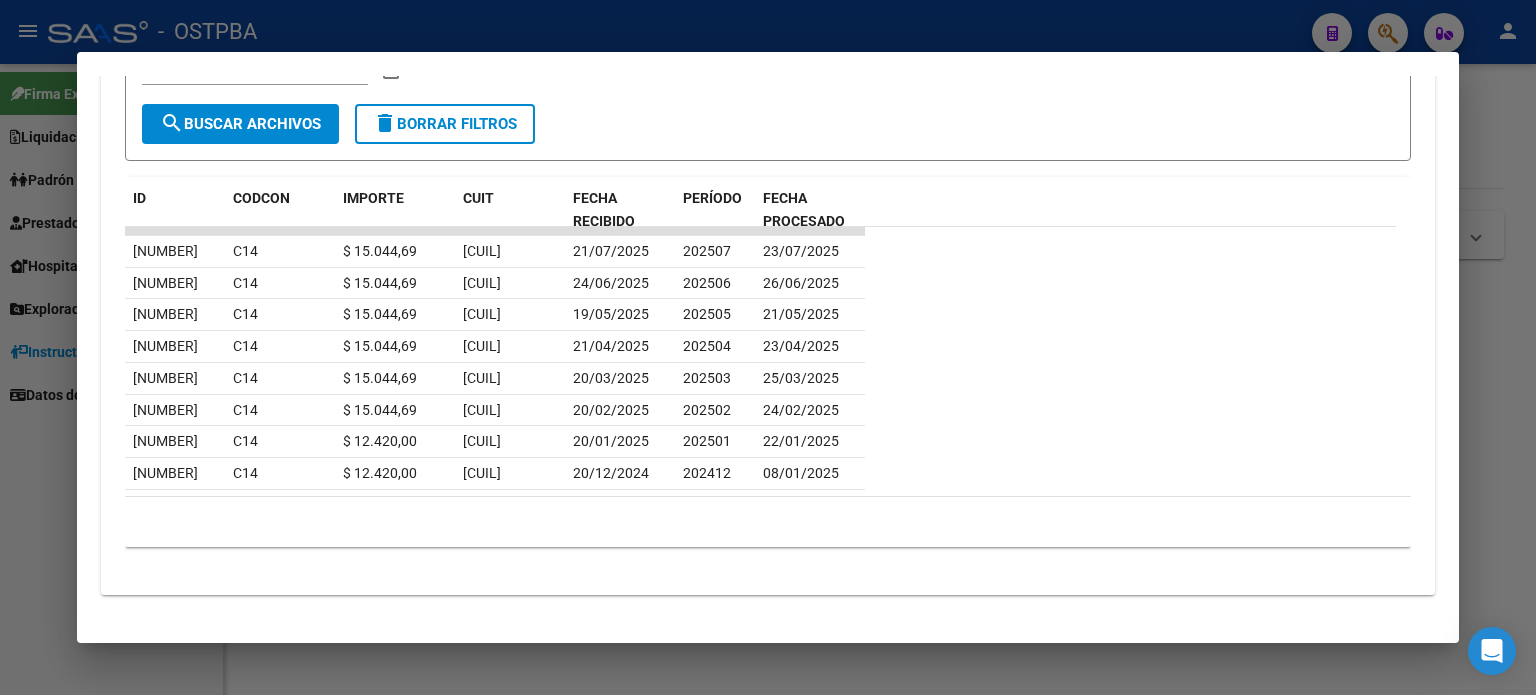 scroll, scrollTop: 1756, scrollLeft: 0, axis: vertical 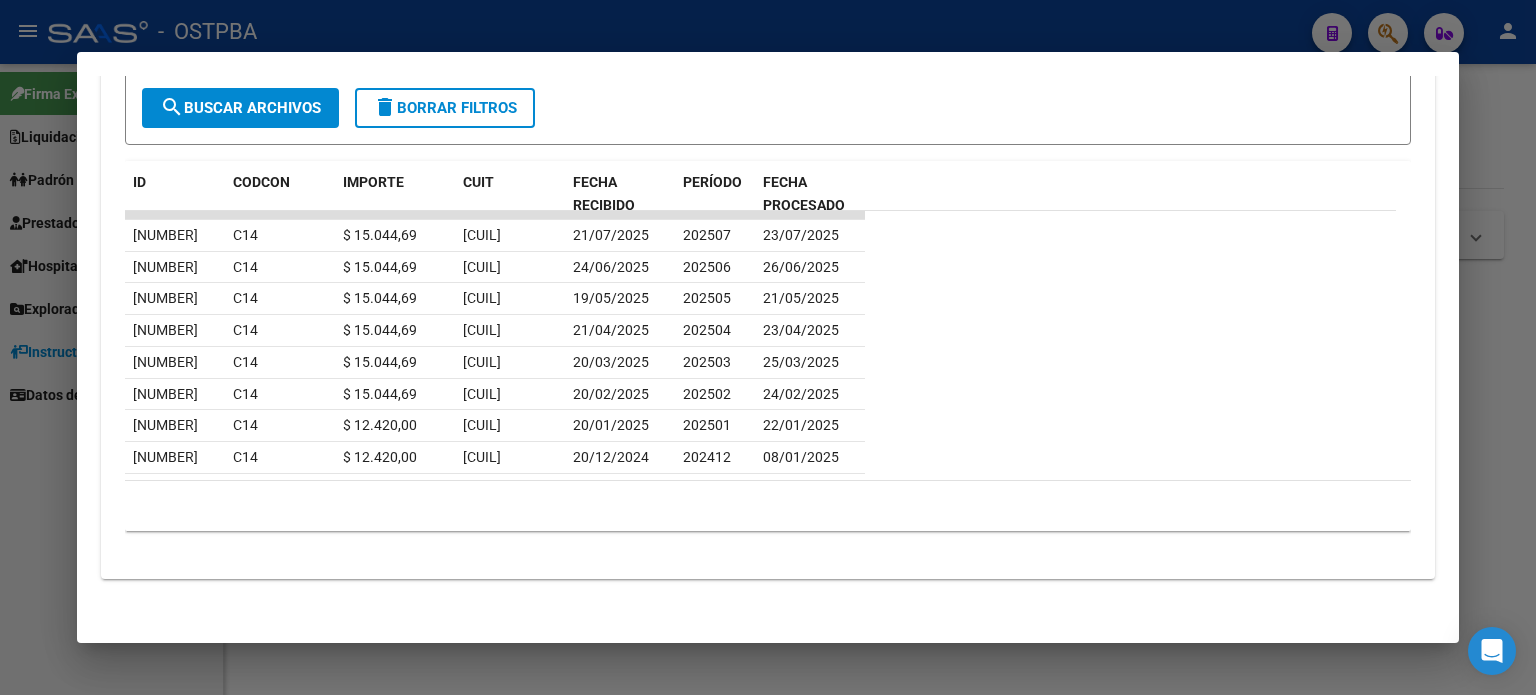 click at bounding box center (768, 347) 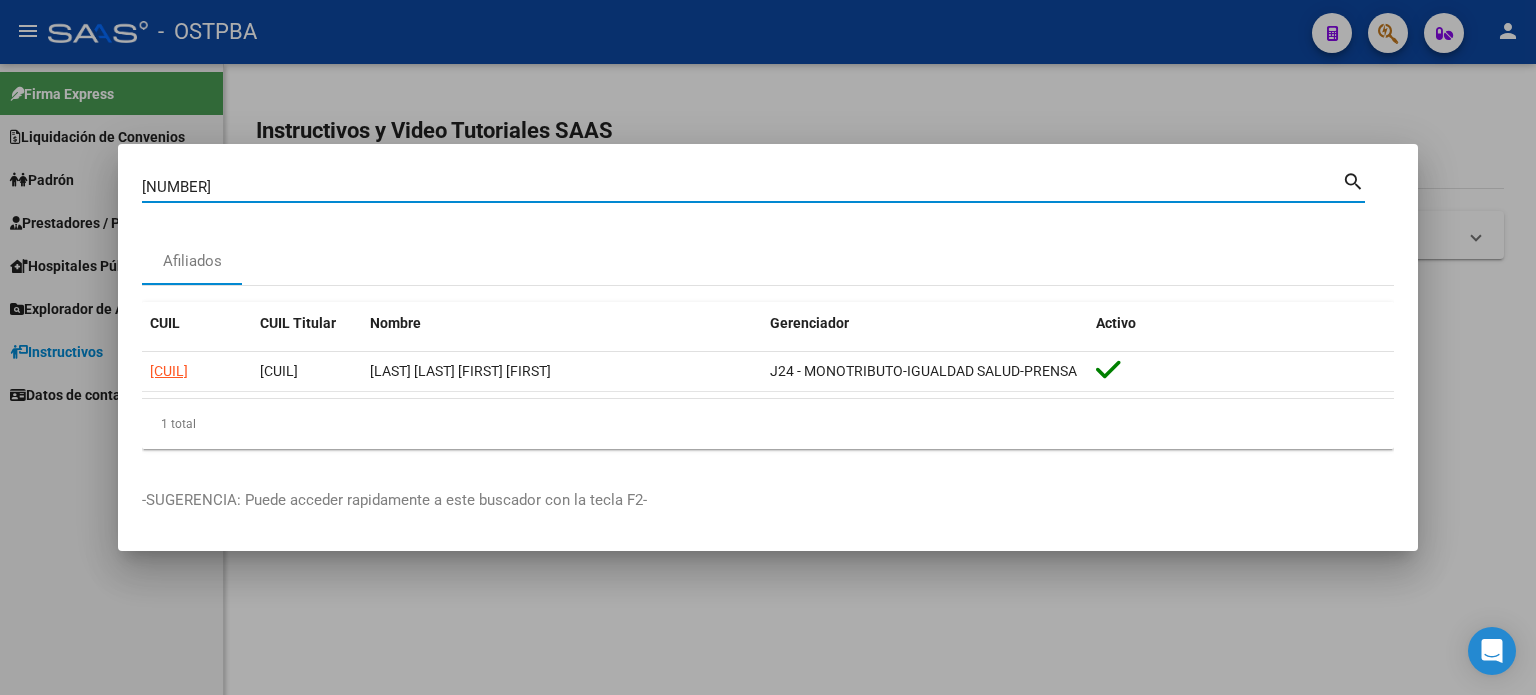 click on "[NUMBER]" at bounding box center [742, 187] 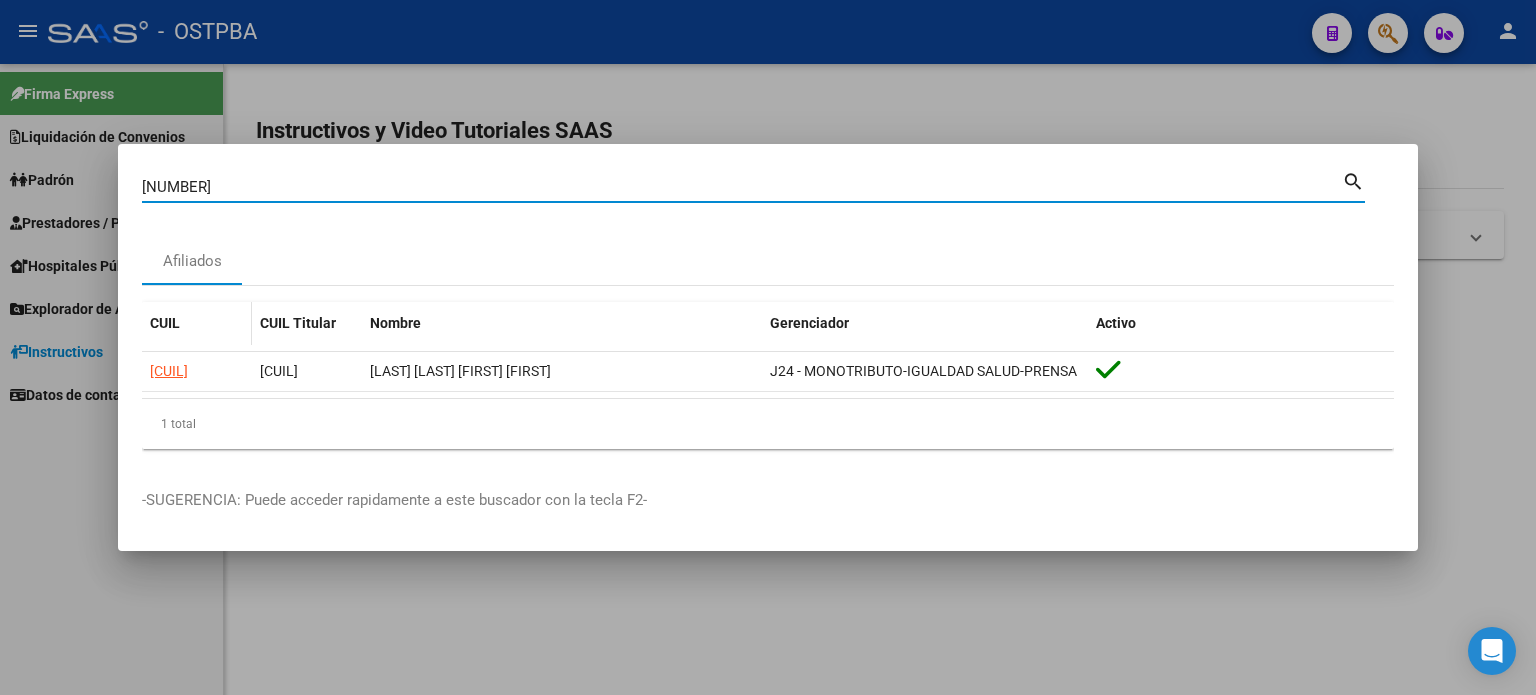 type on "[NUMBER]" 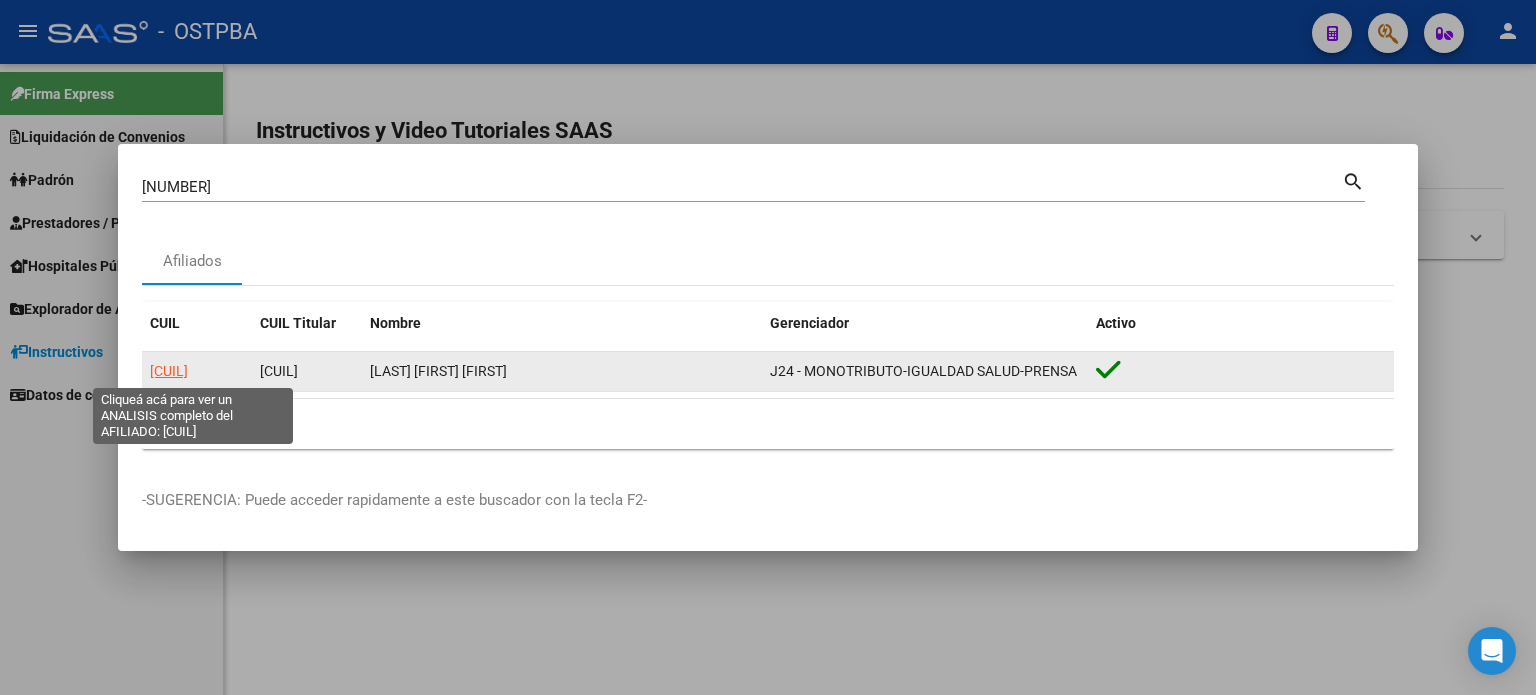 click on "[CUIL]" 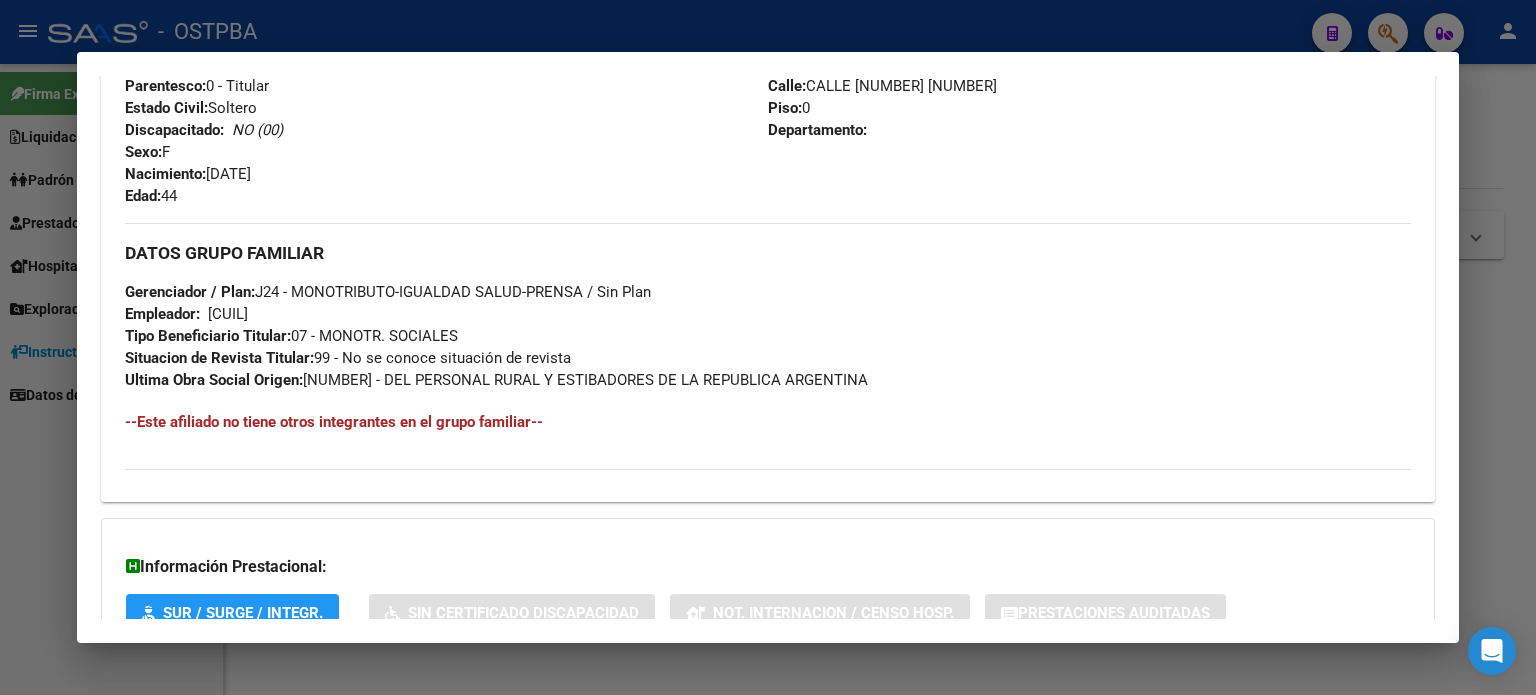scroll, scrollTop: 955, scrollLeft: 0, axis: vertical 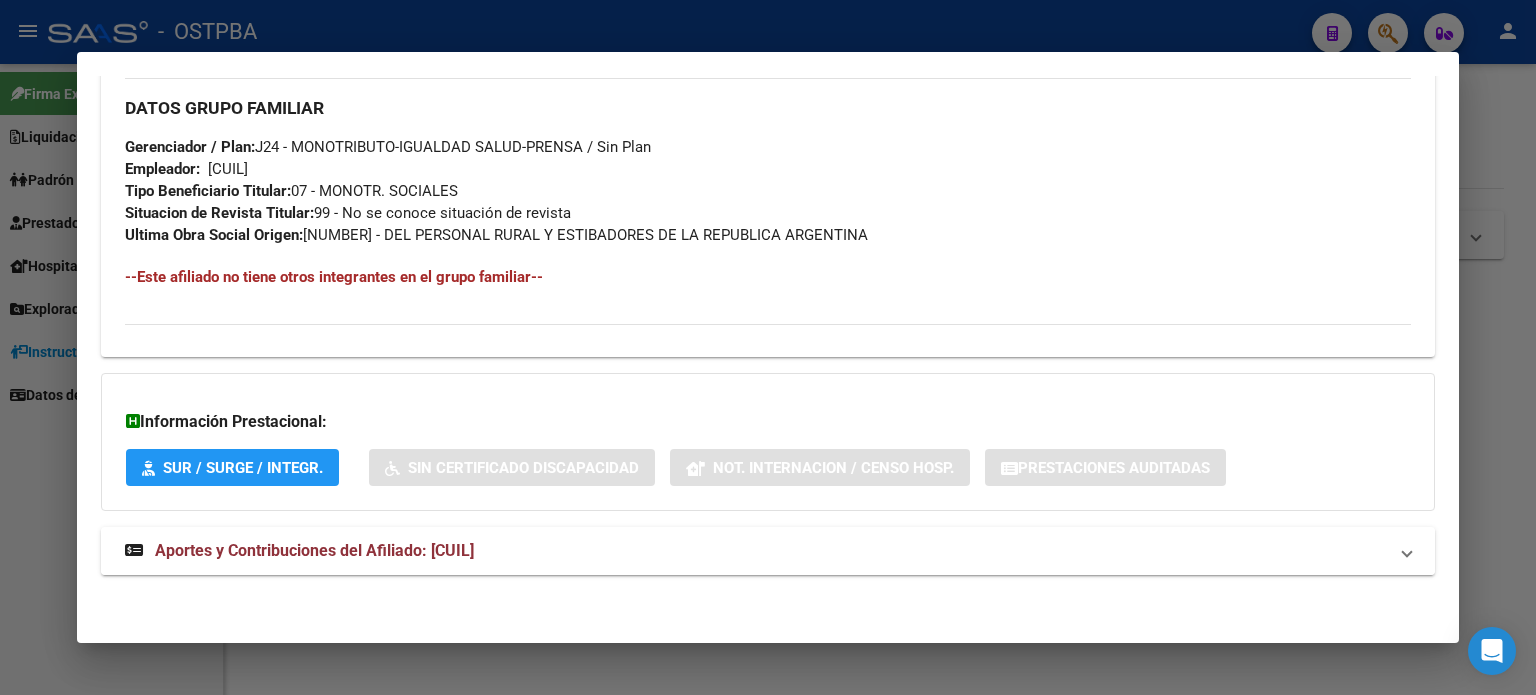 click on "Aportes y Contribuciones del Afiliado: [CUIL]" at bounding box center (314, 550) 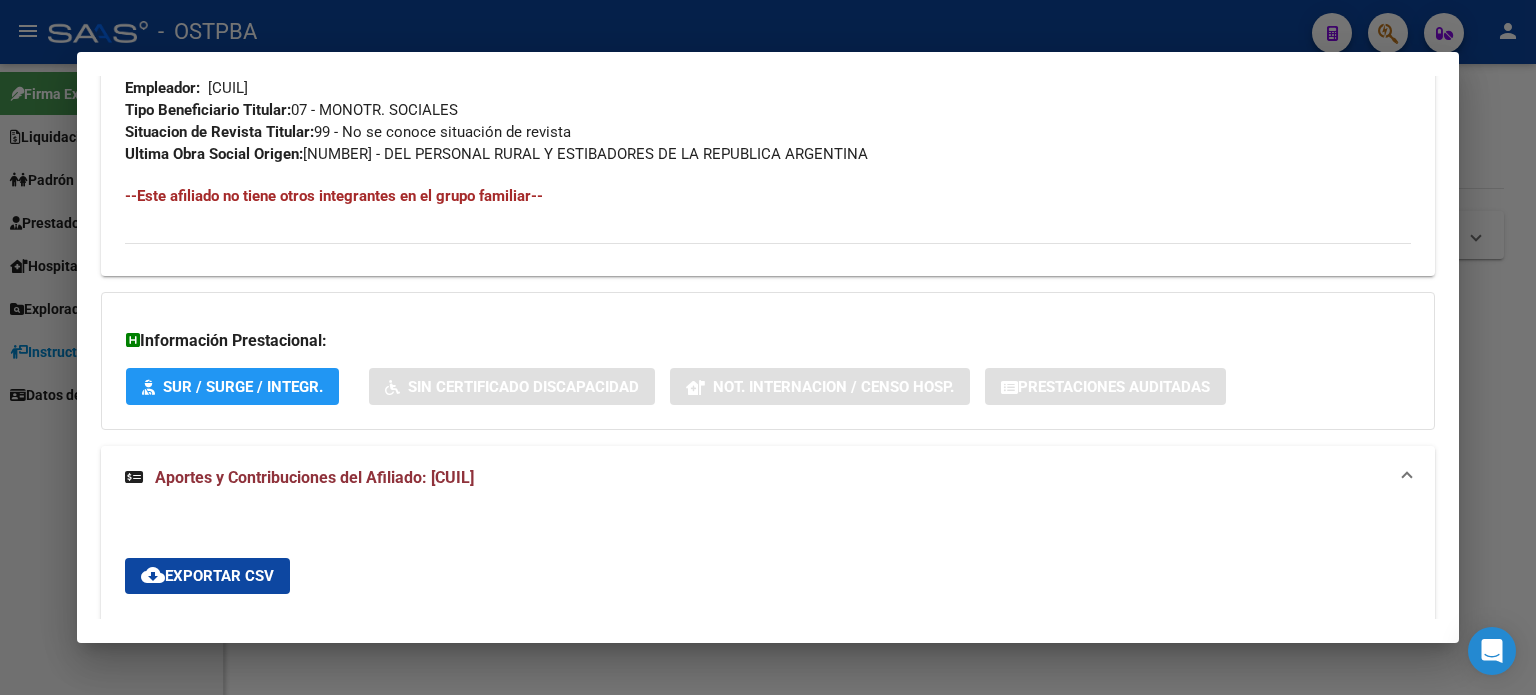 scroll, scrollTop: 1155, scrollLeft: 0, axis: vertical 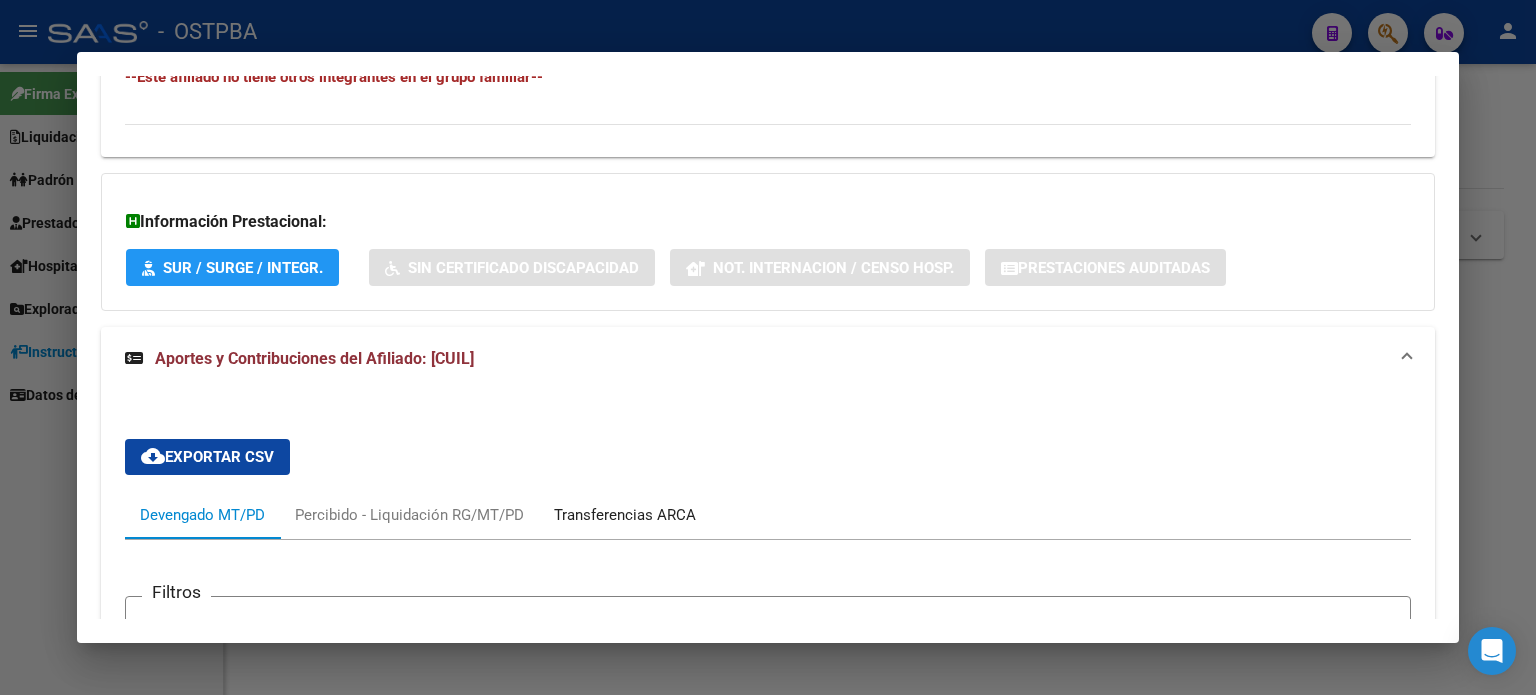 click on "Transferencias ARCA" at bounding box center [625, 515] 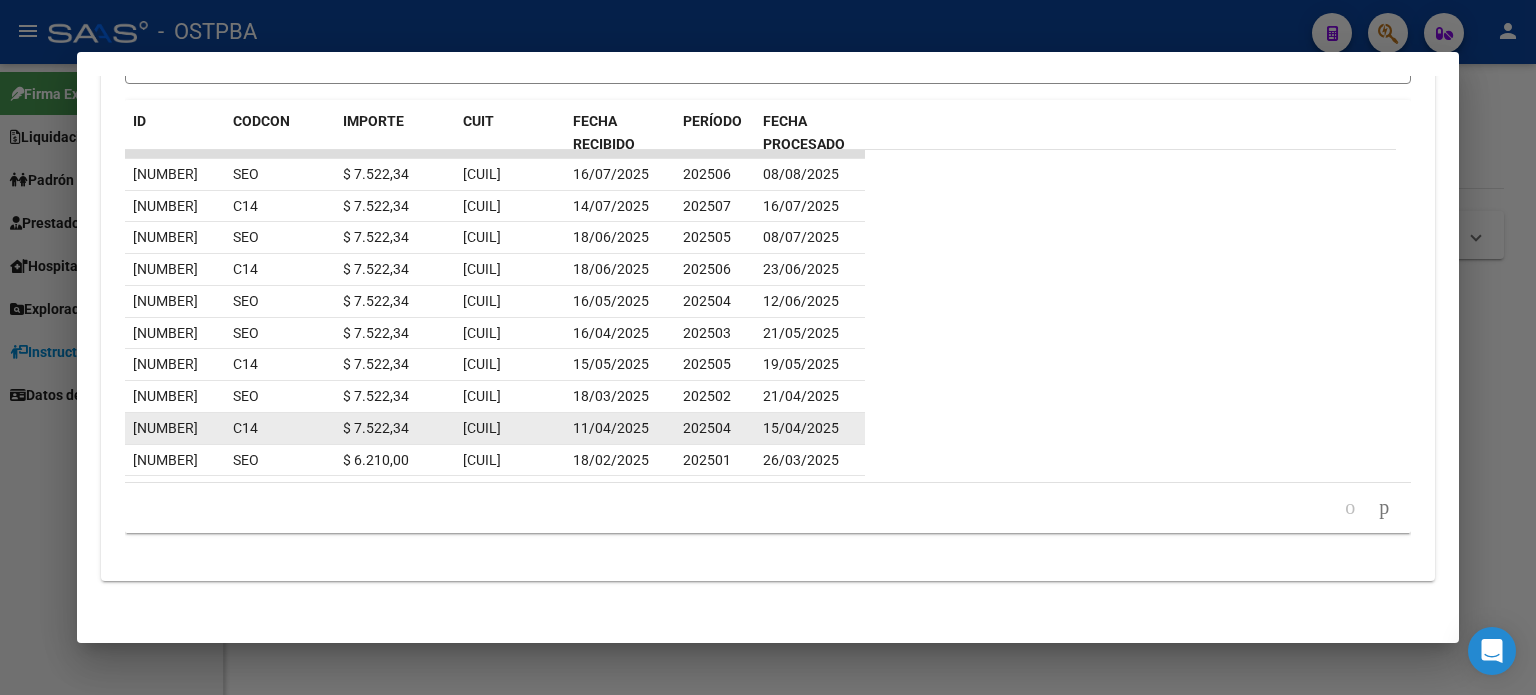 scroll, scrollTop: 1841, scrollLeft: 0, axis: vertical 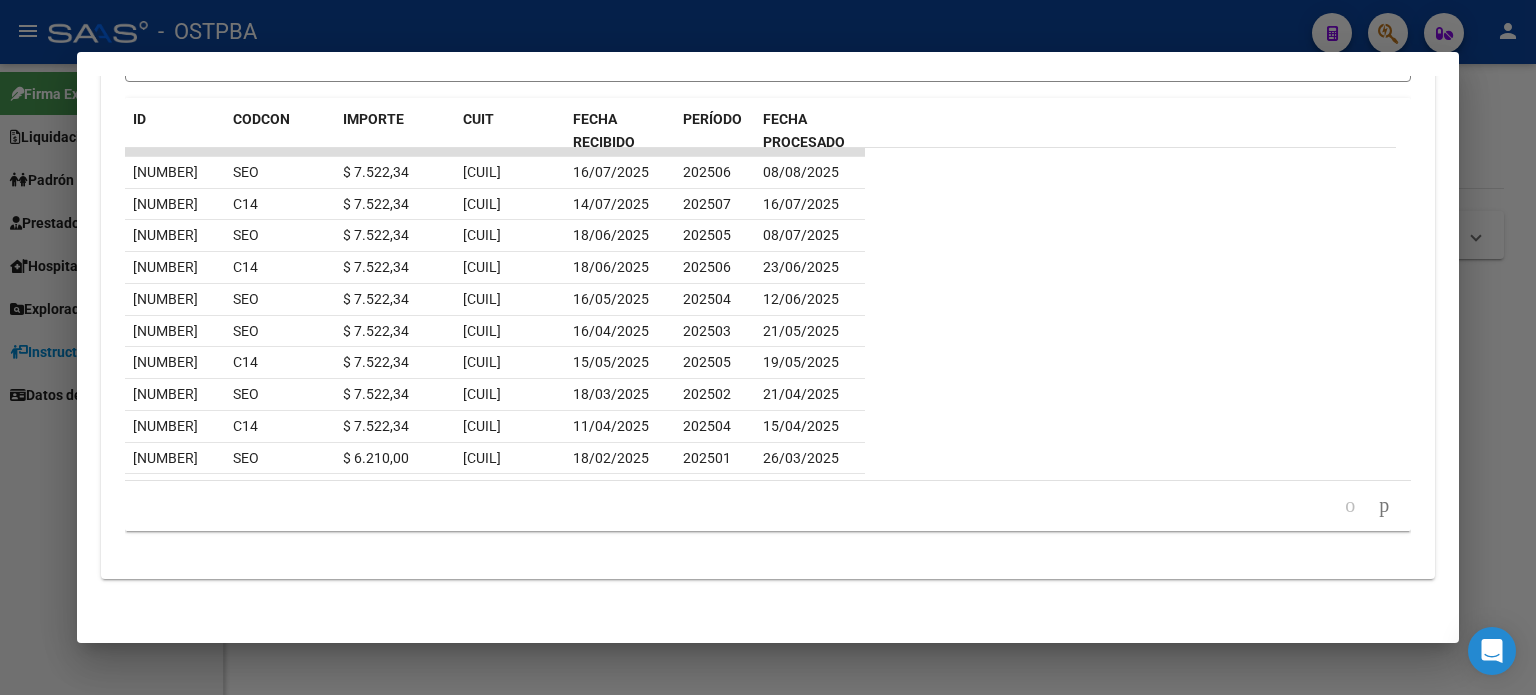 click at bounding box center (768, 347) 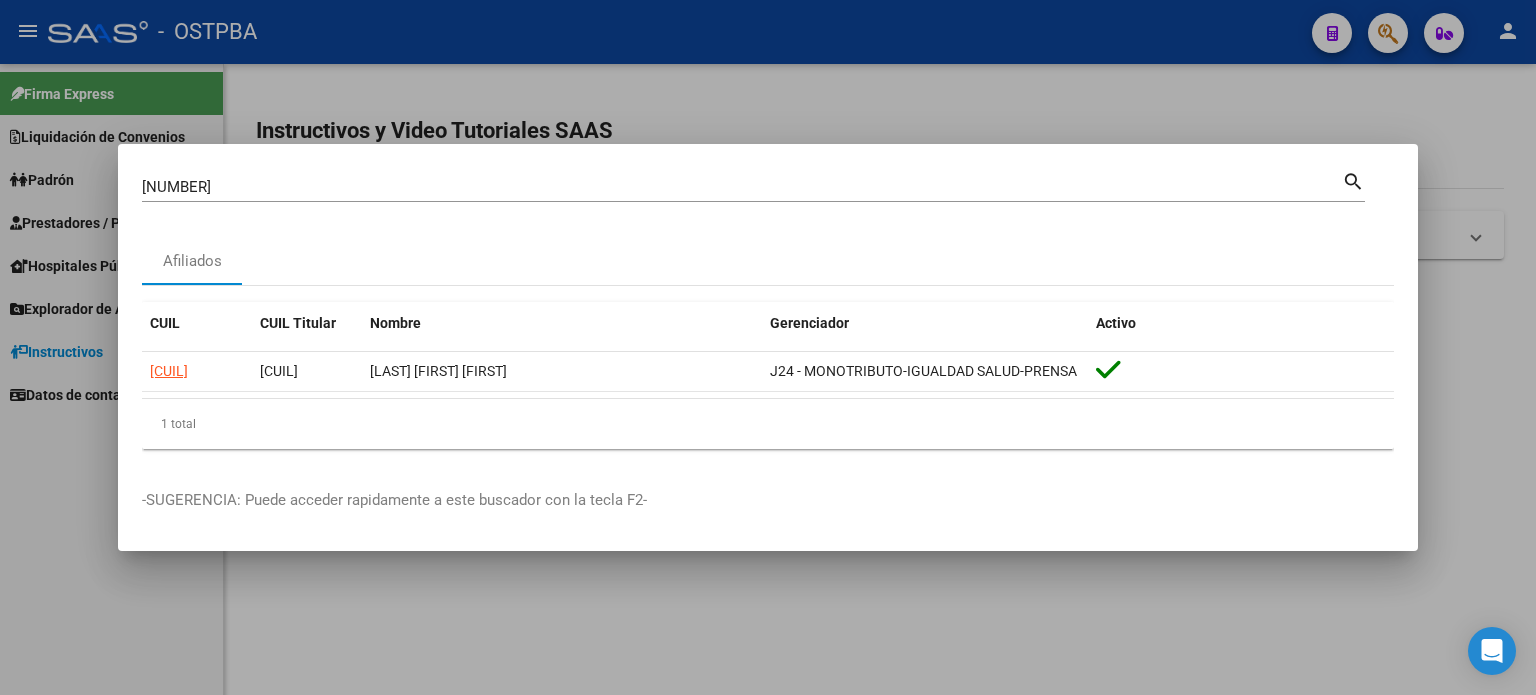 click at bounding box center [768, 347] 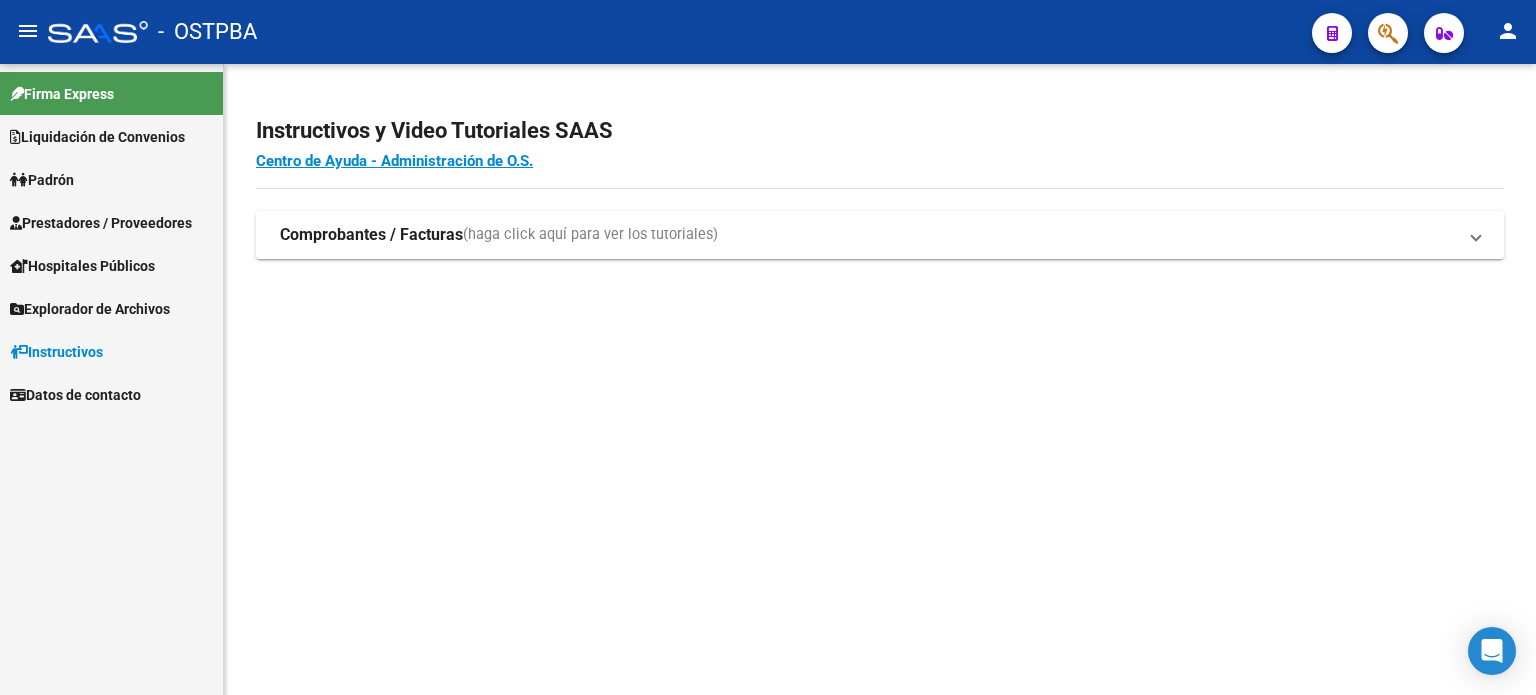 drag, startPoint x: 0, startPoint y: 161, endPoint x: 0, endPoint y: 489, distance: 328 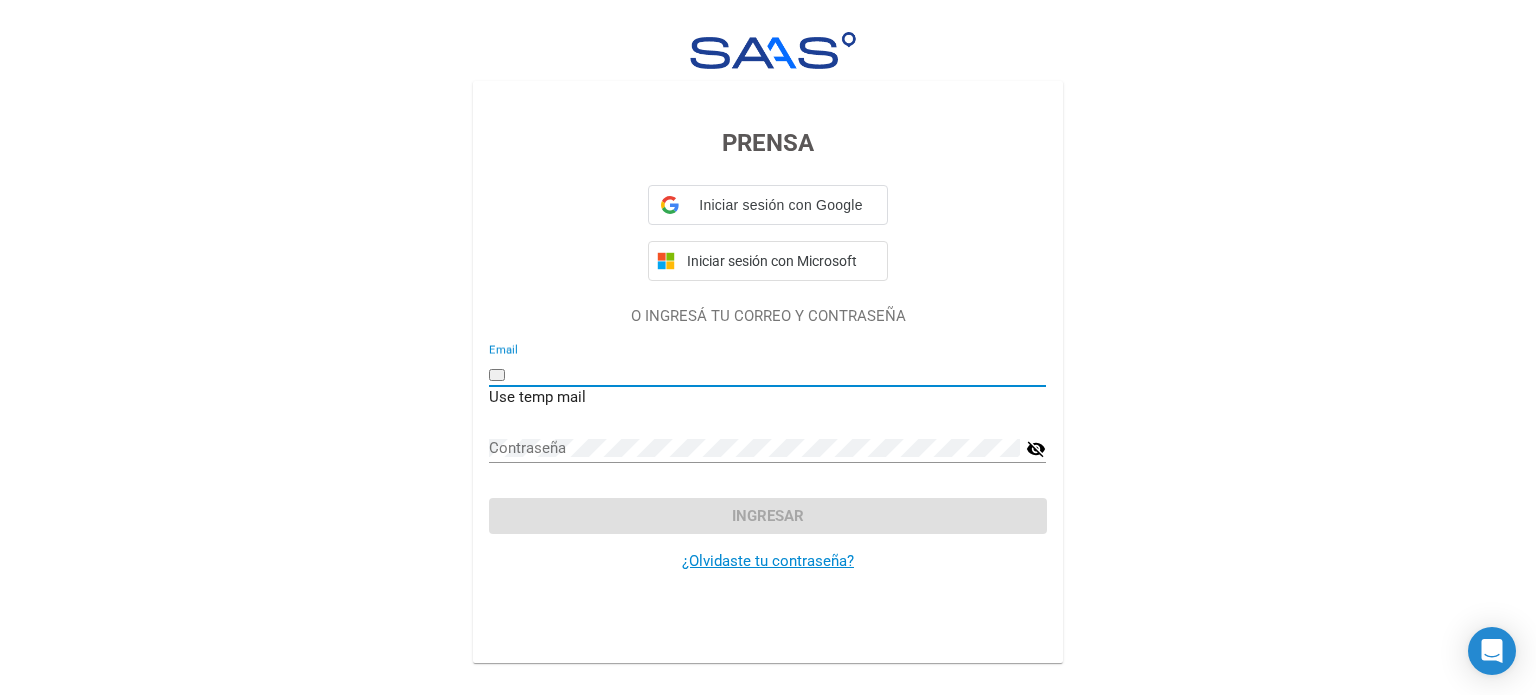 type on "kvegaigualdadsalud@example.com" 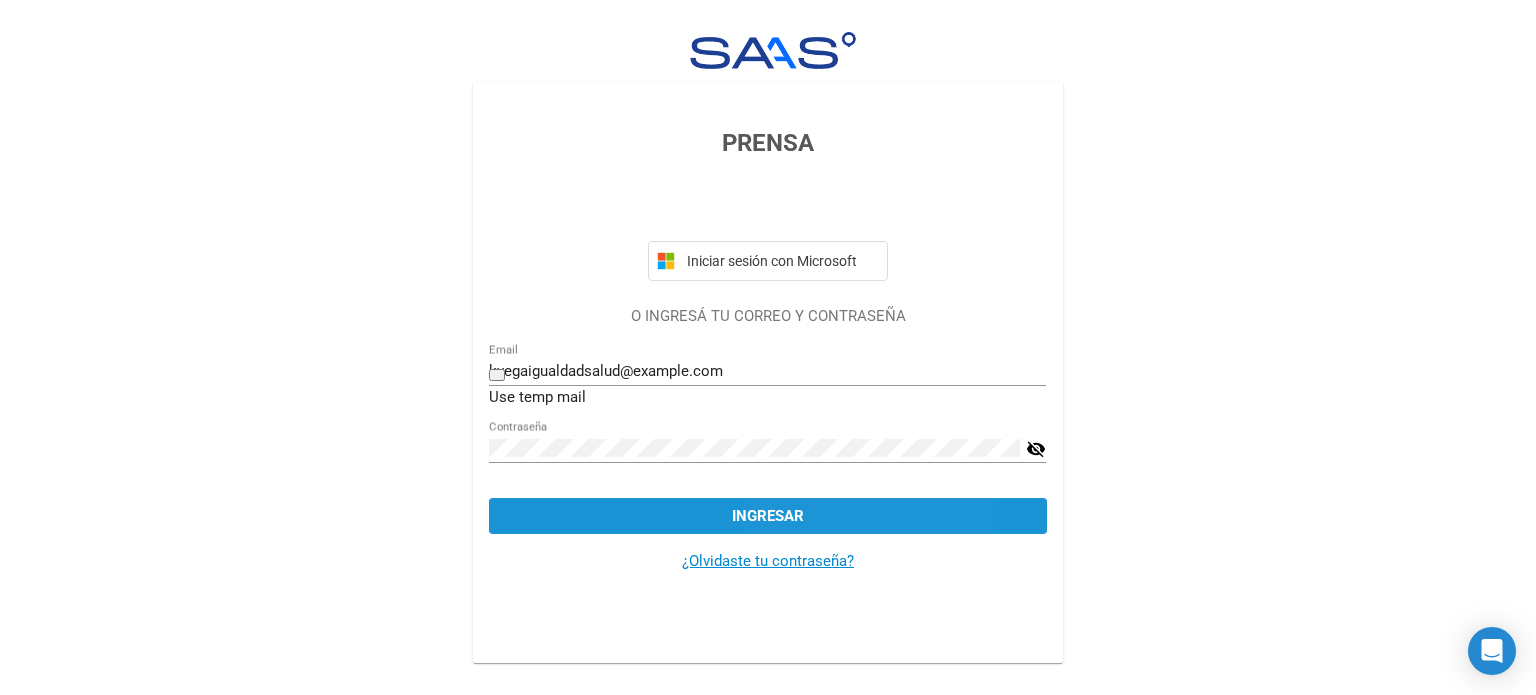 click on "Ingresar" 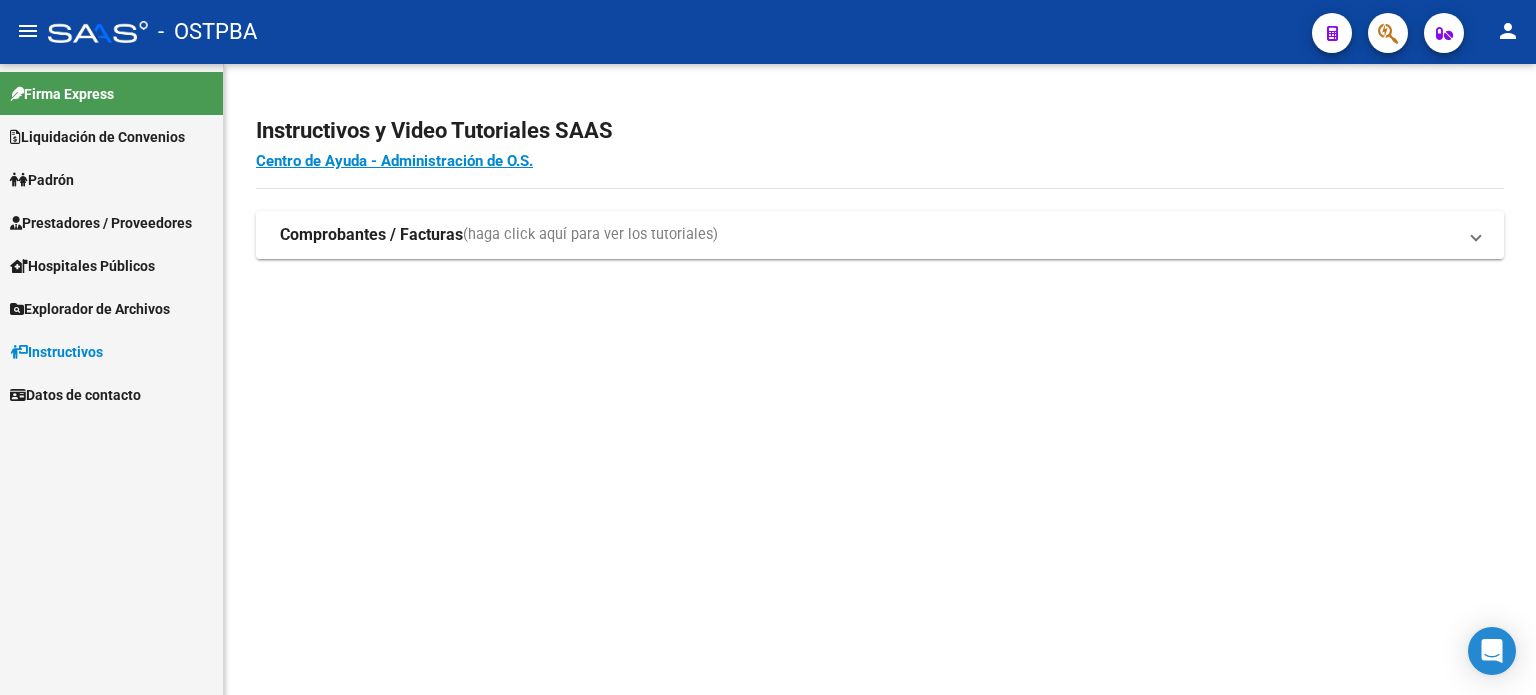 click on "Padrón" at bounding box center [42, 180] 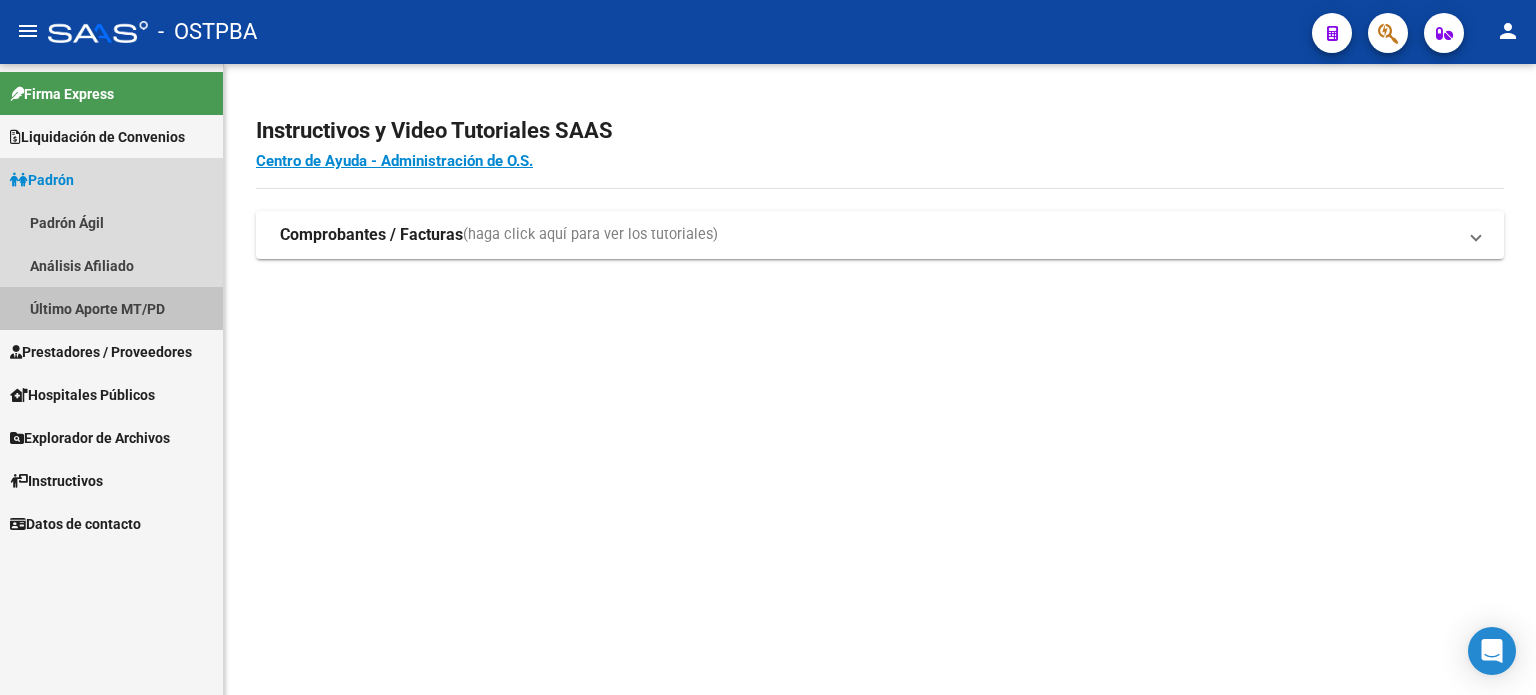 click on "Último Aporte MT/PD" at bounding box center [111, 308] 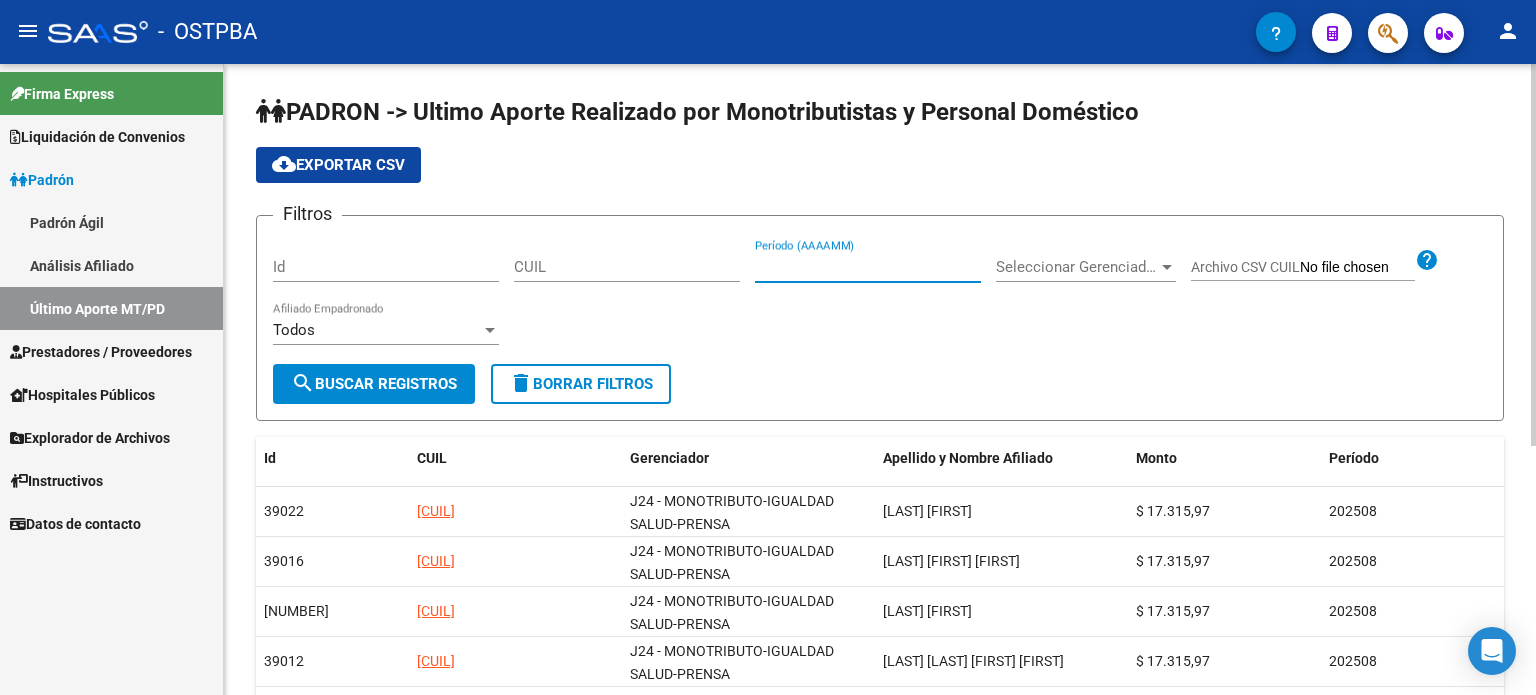 click on "Período (AAAAMM)" at bounding box center (868, 267) 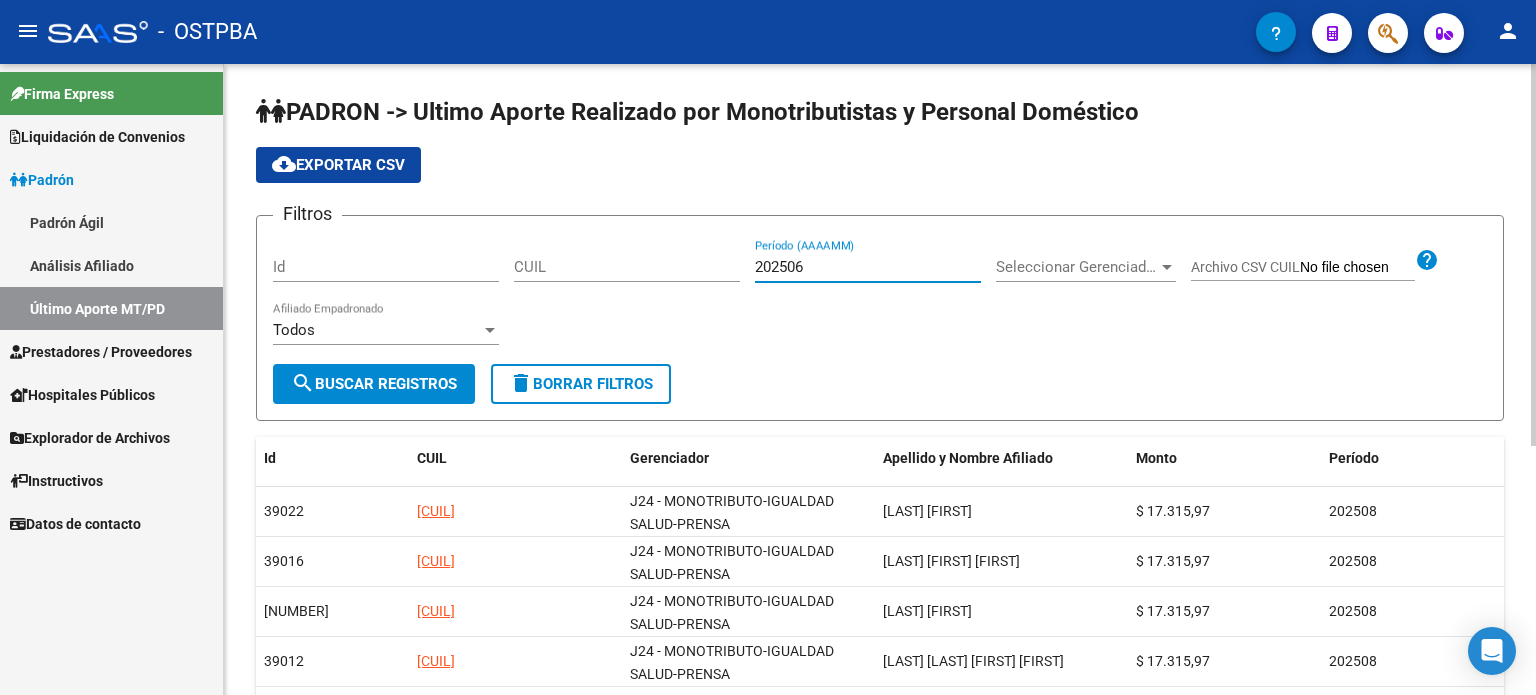 type on "202506" 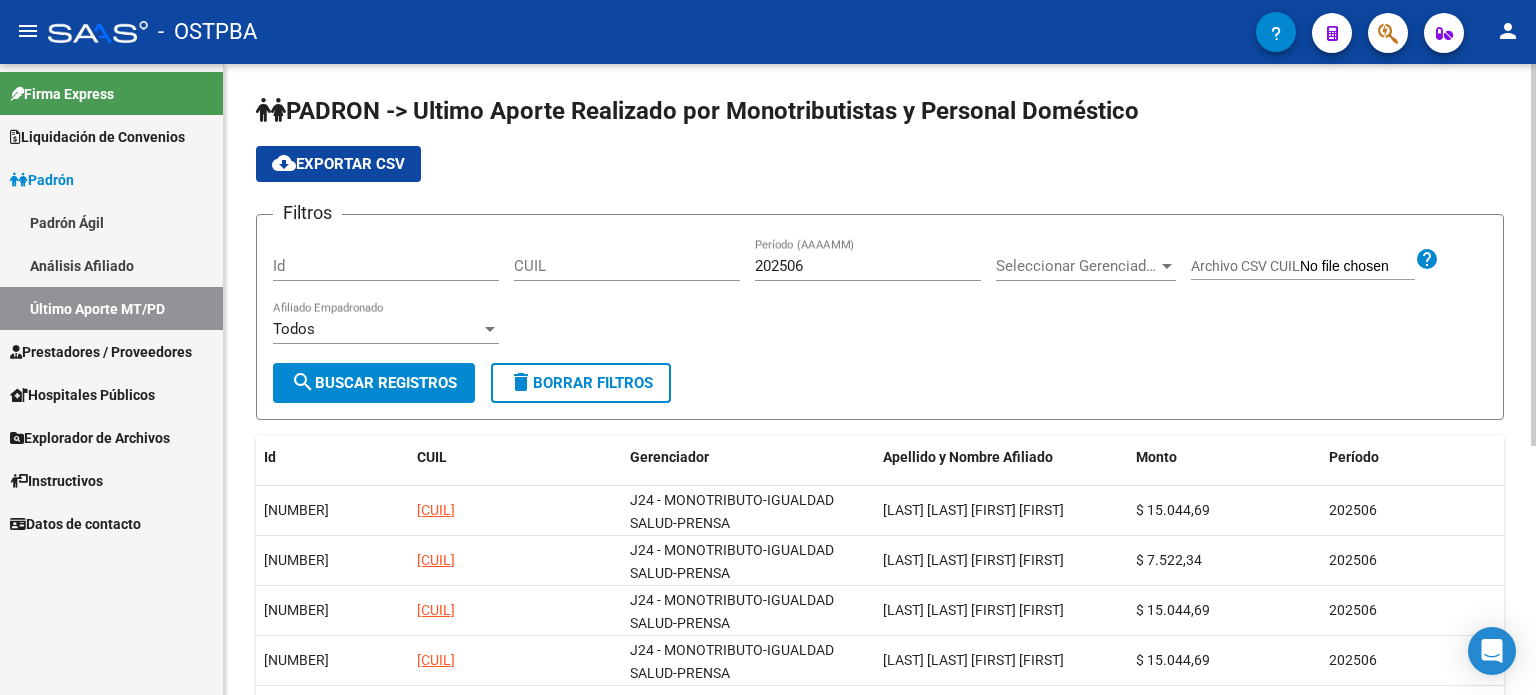 scroll, scrollTop: 0, scrollLeft: 0, axis: both 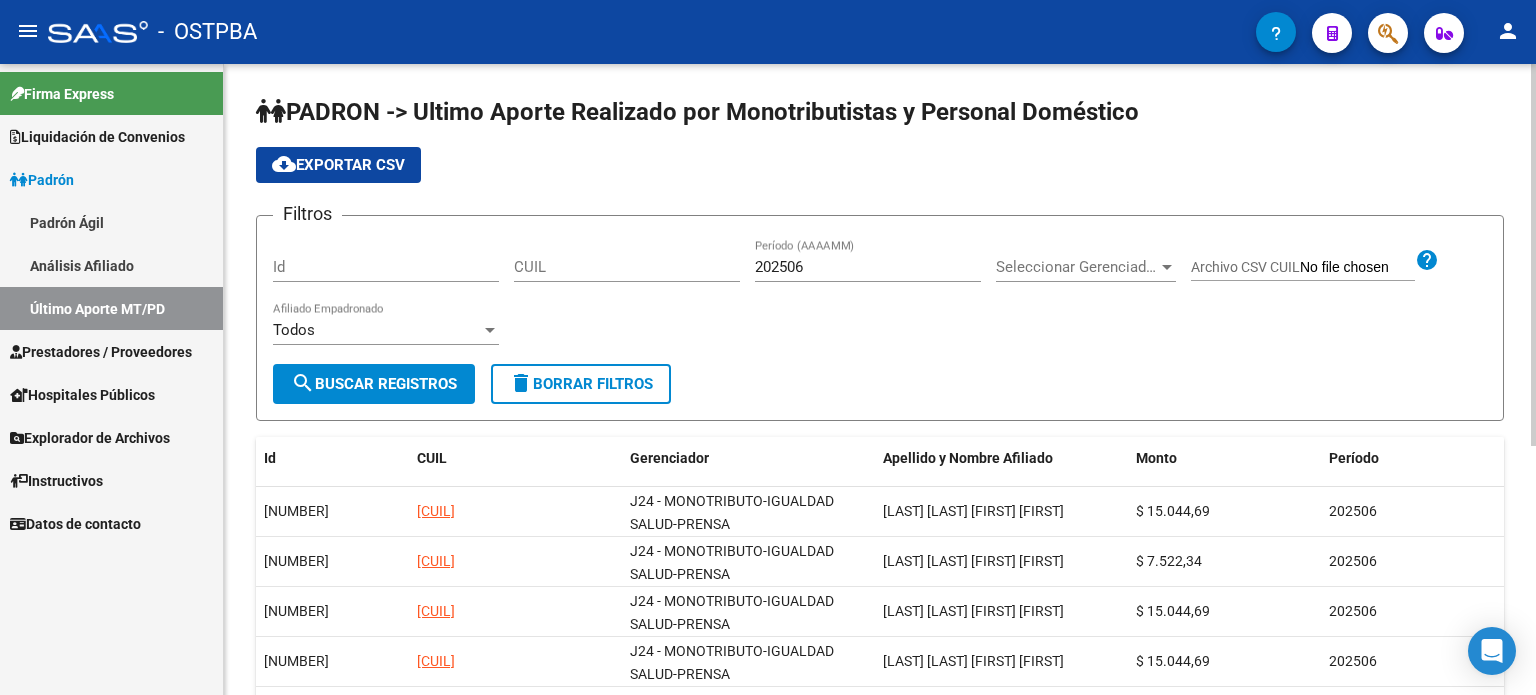 click on "cloud_download  Exportar CSV" 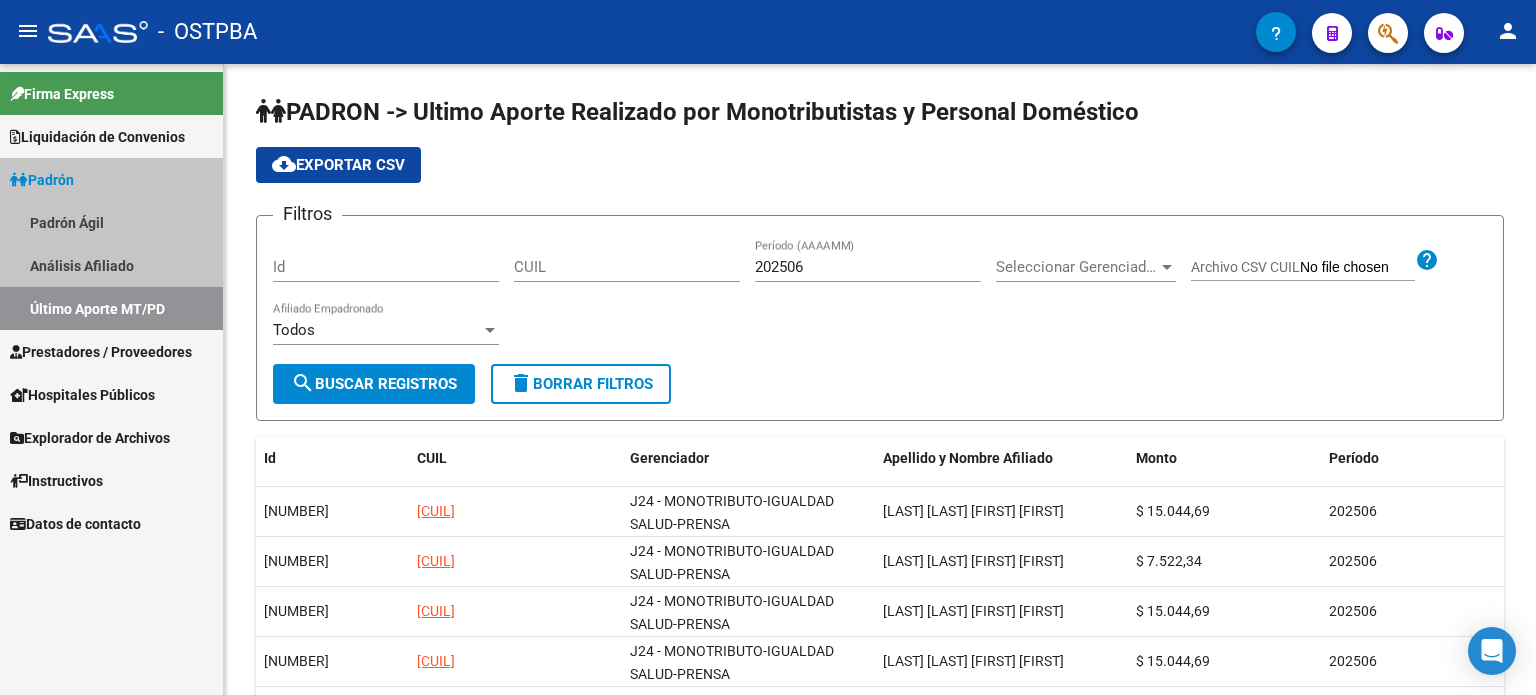 click on "Padrón" at bounding box center [111, 179] 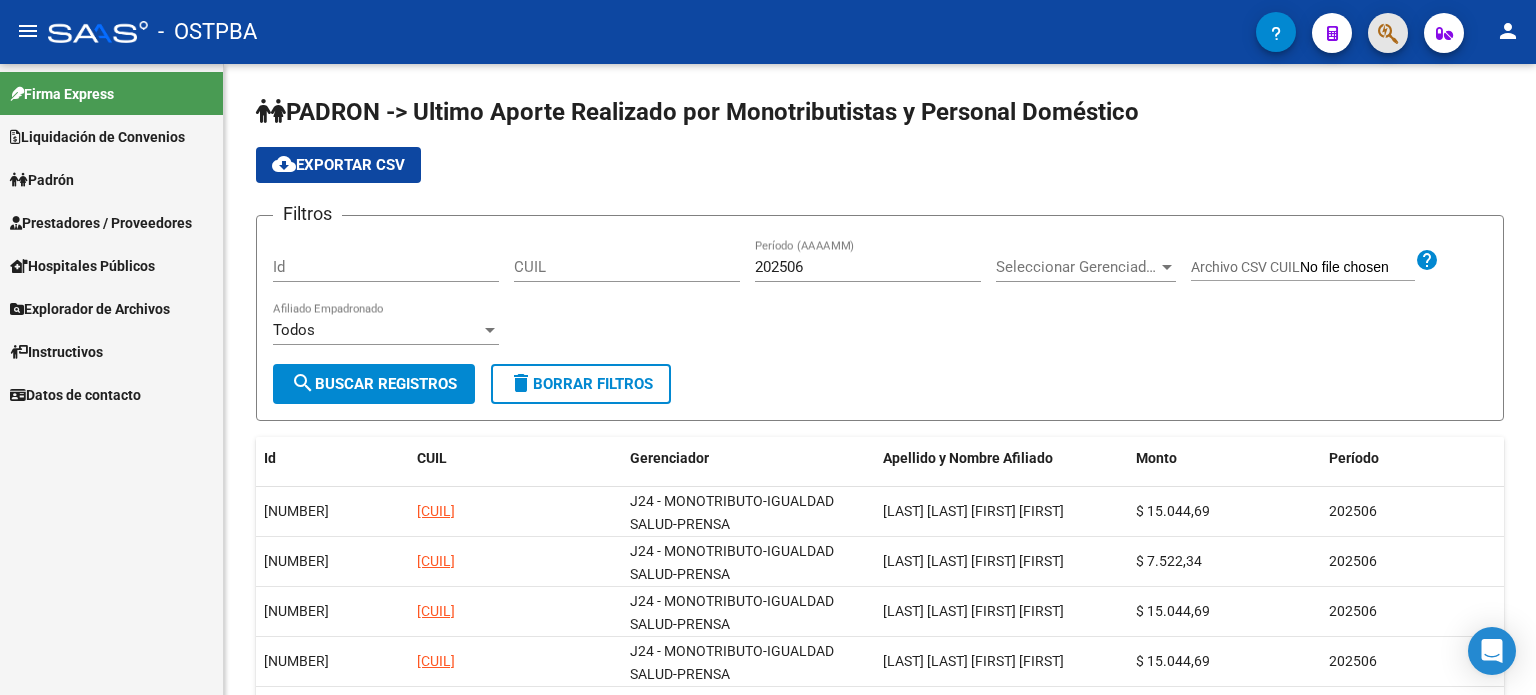 click 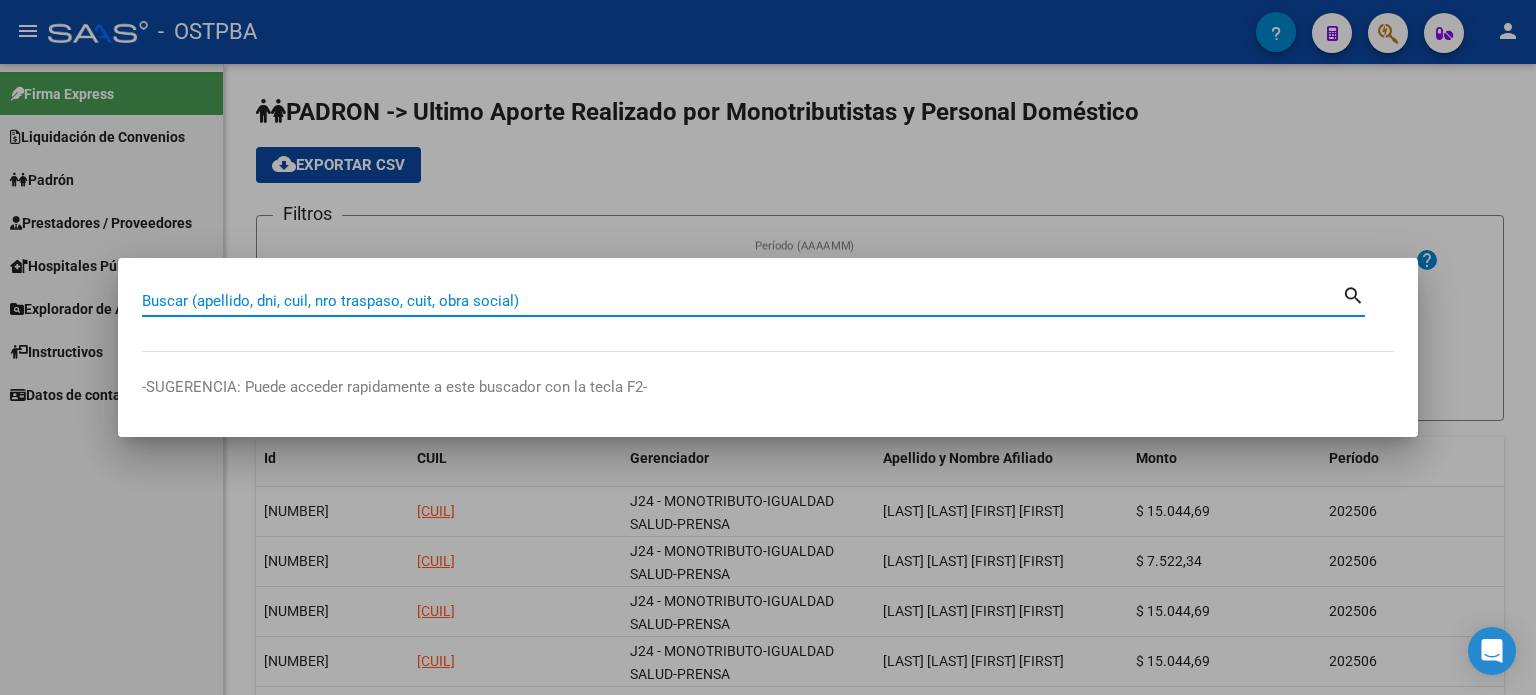 paste on "[NUMBER]" 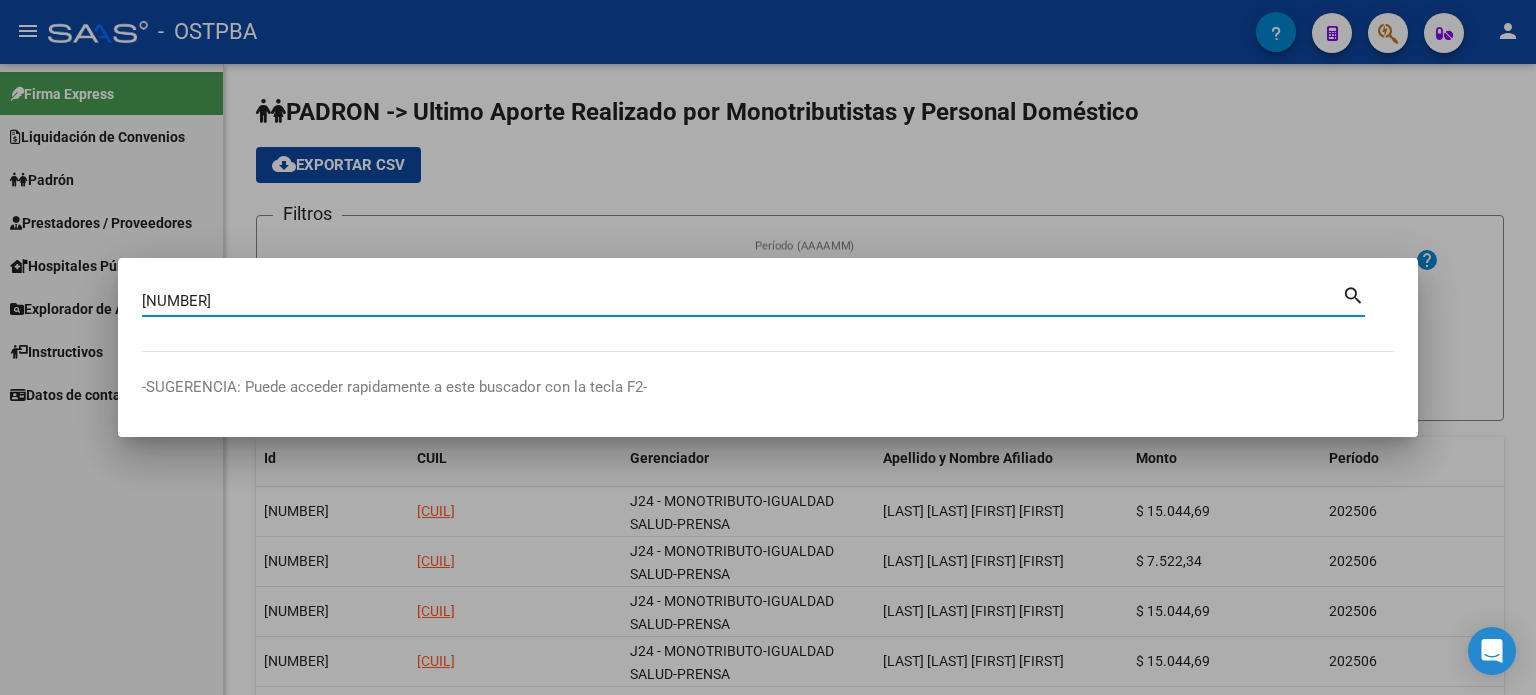 type on "[NUMBER]" 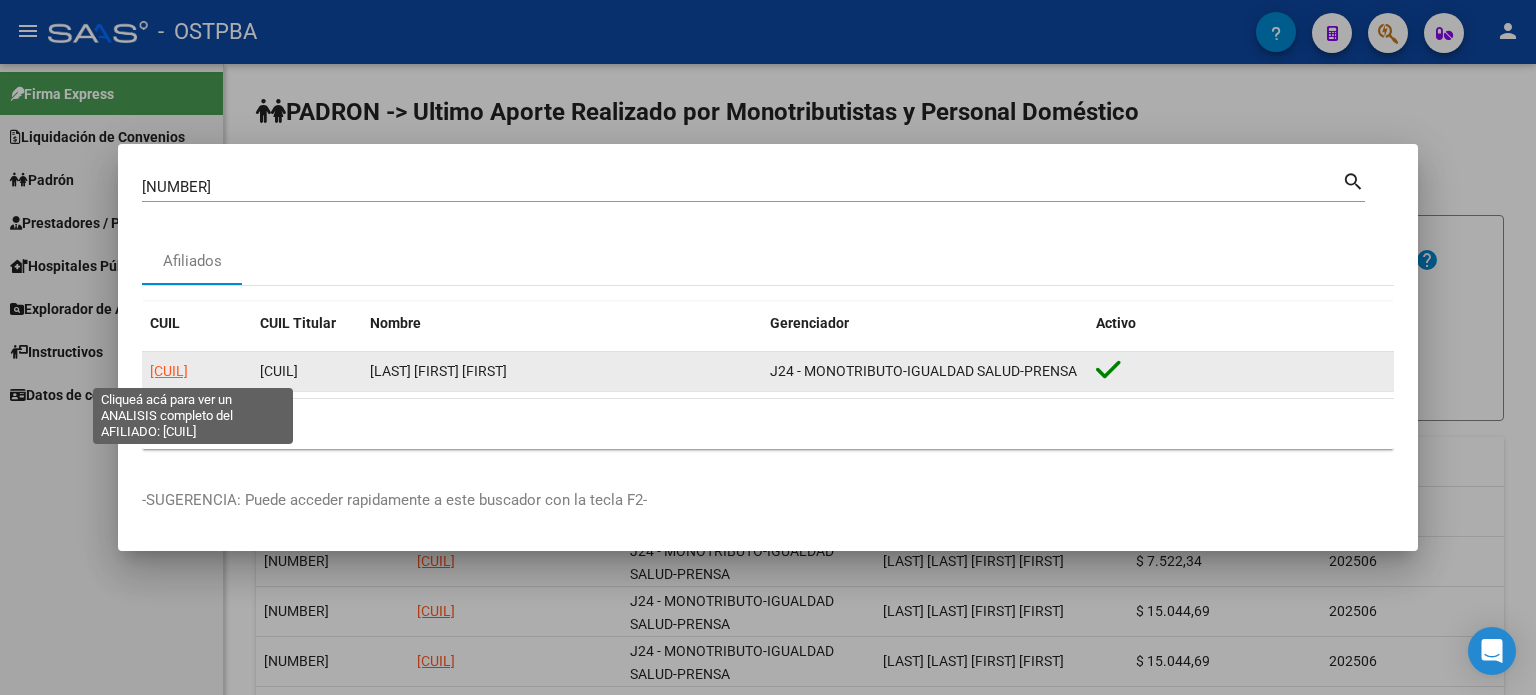click on "[CUIL]" 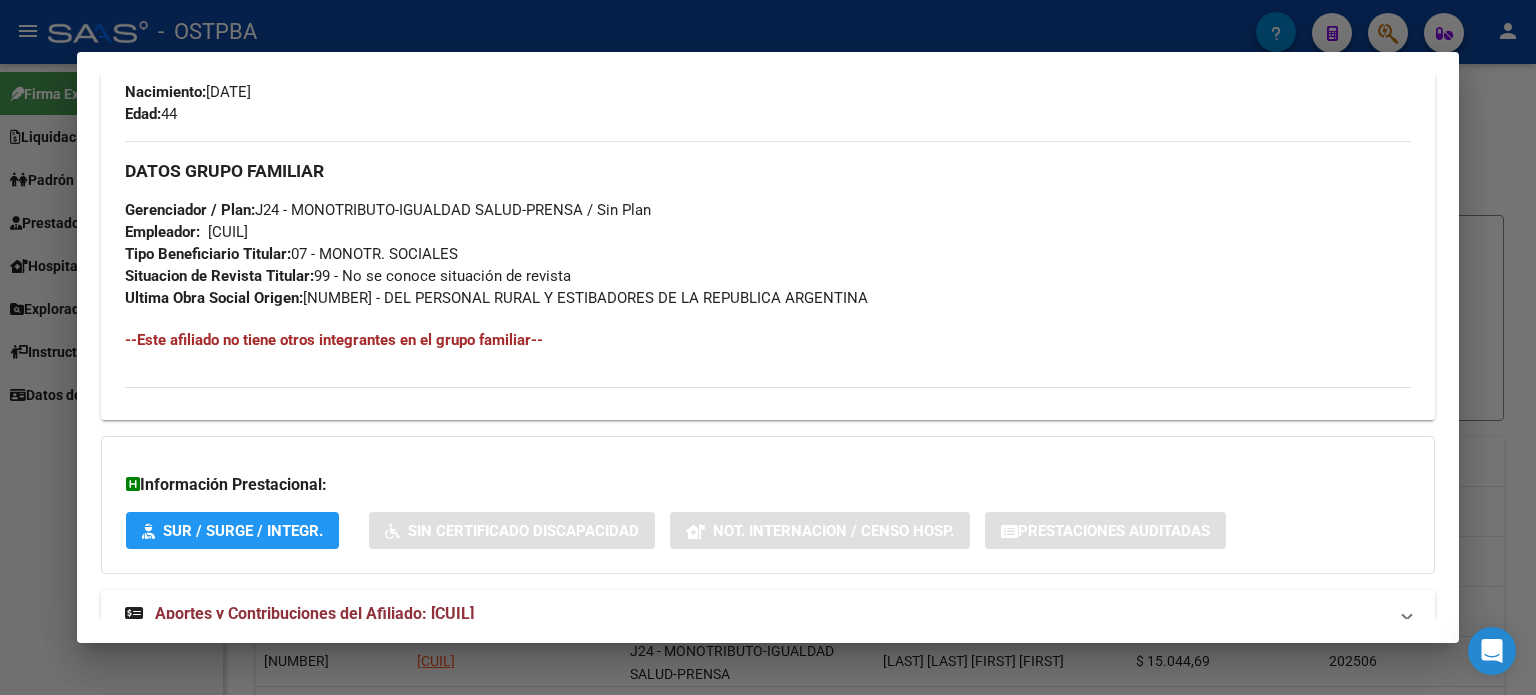 scroll, scrollTop: 955, scrollLeft: 0, axis: vertical 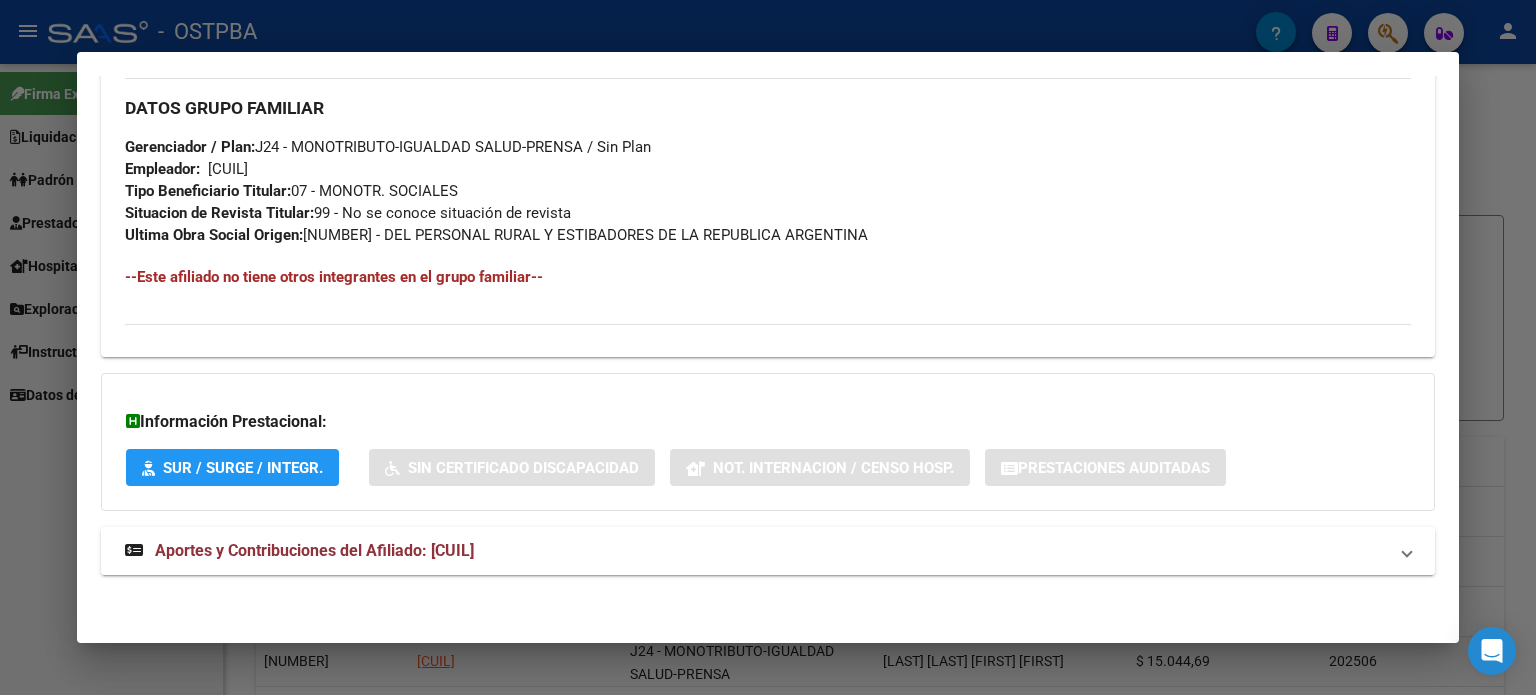 click on "Aportes y Contribuciones del Afiliado: [CUIL]" at bounding box center (299, 551) 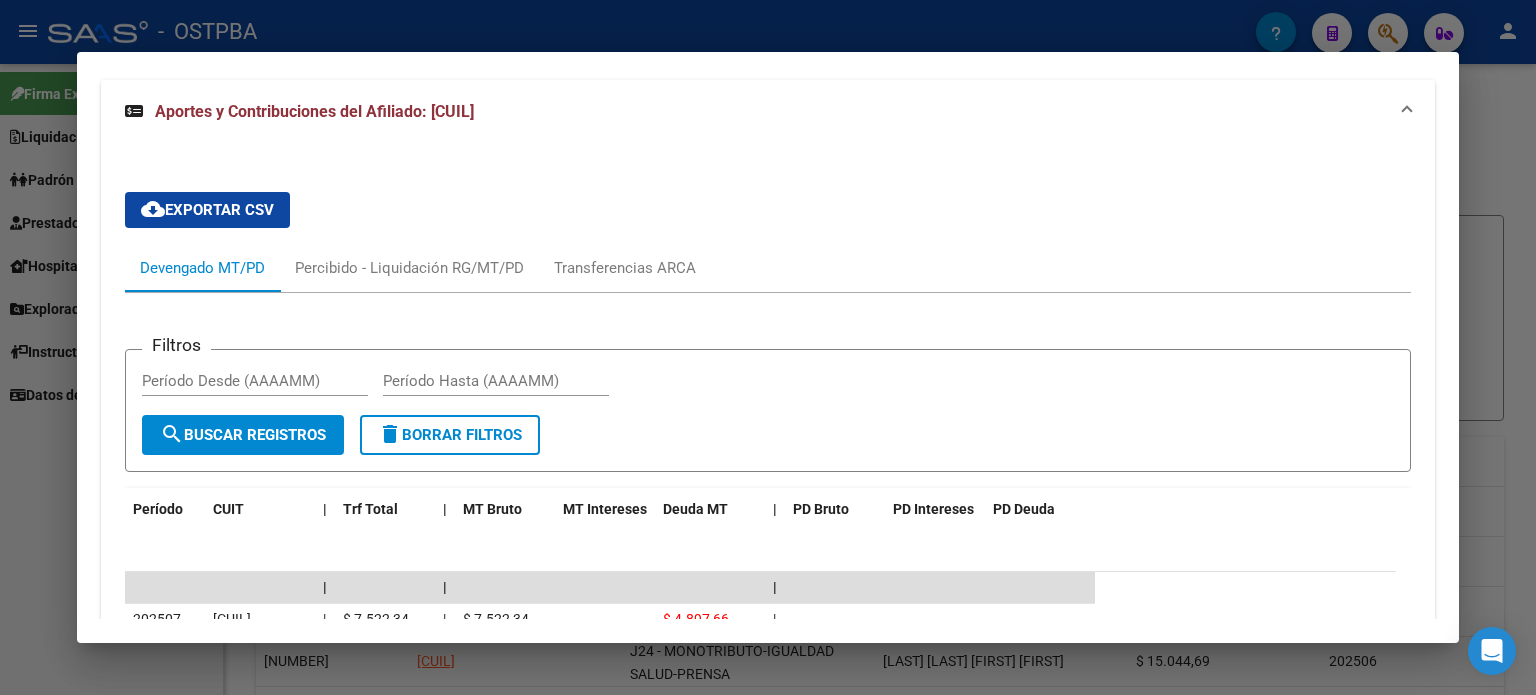 scroll, scrollTop: 1355, scrollLeft: 0, axis: vertical 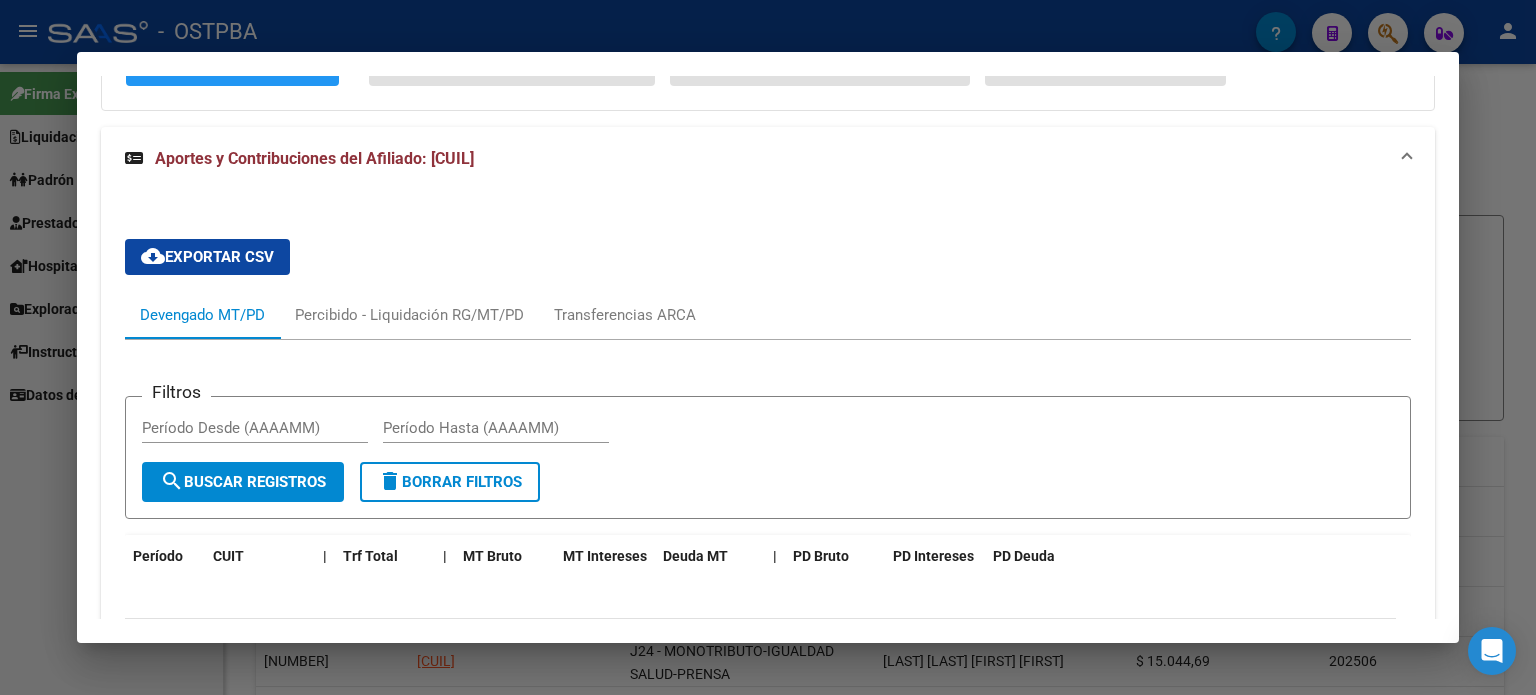 click on "cloud_download  Exportar CSV" at bounding box center [207, 257] 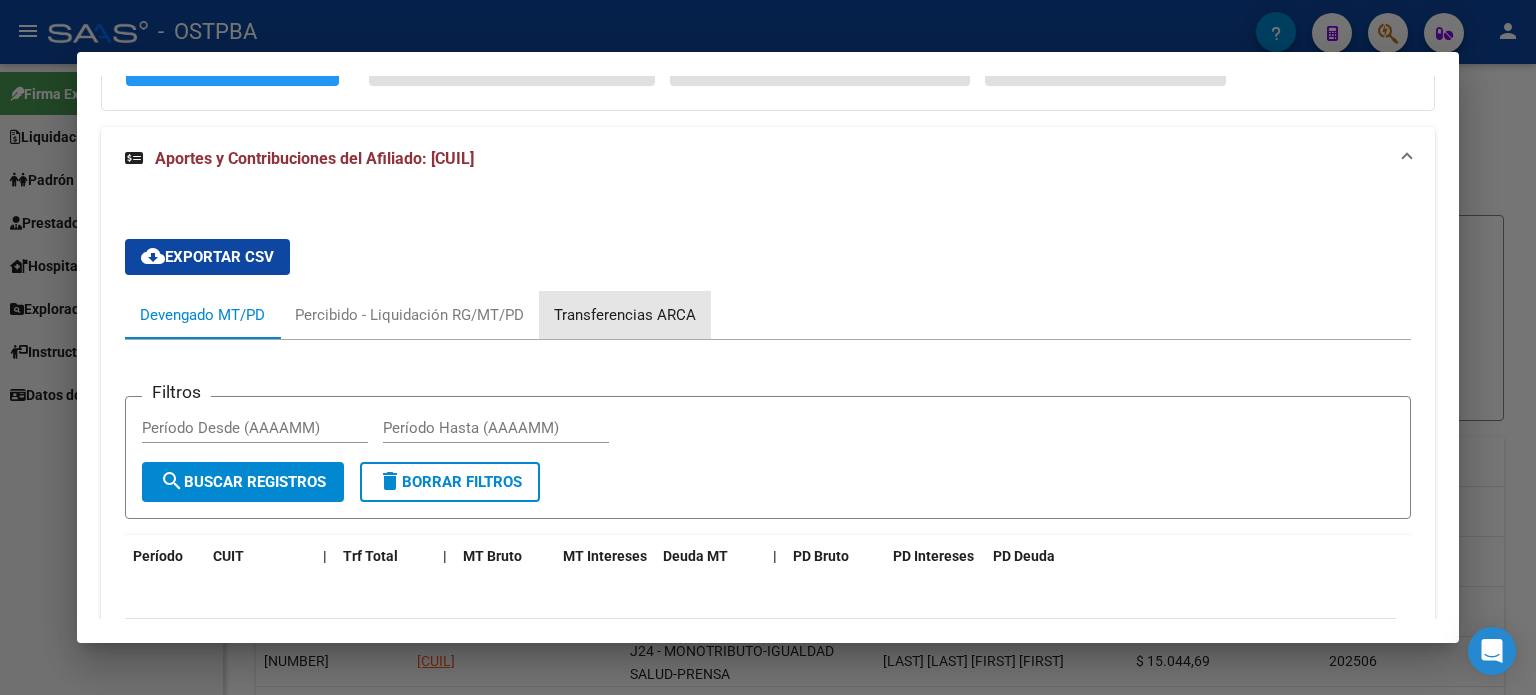 click on "Transferencias ARCA" at bounding box center [625, 315] 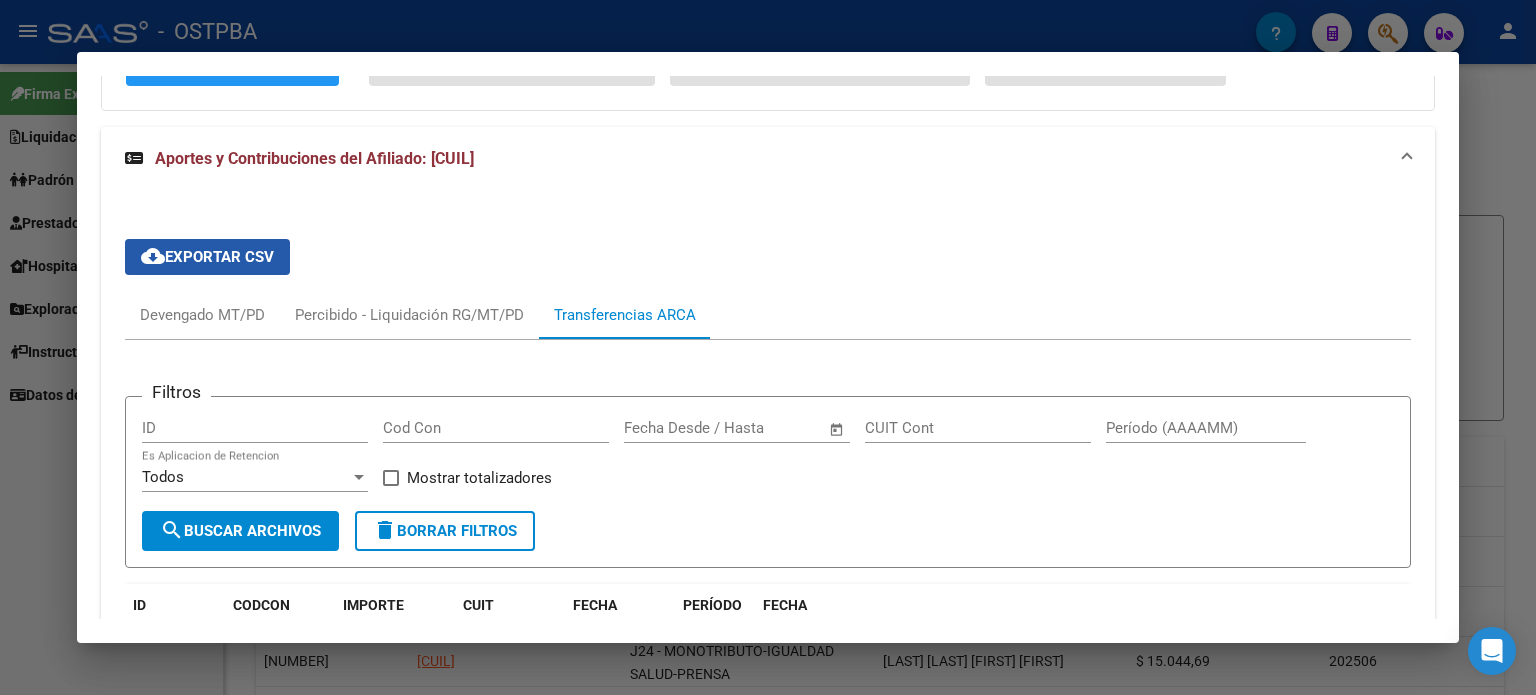 click on "cloud_download  Exportar CSV" at bounding box center [207, 257] 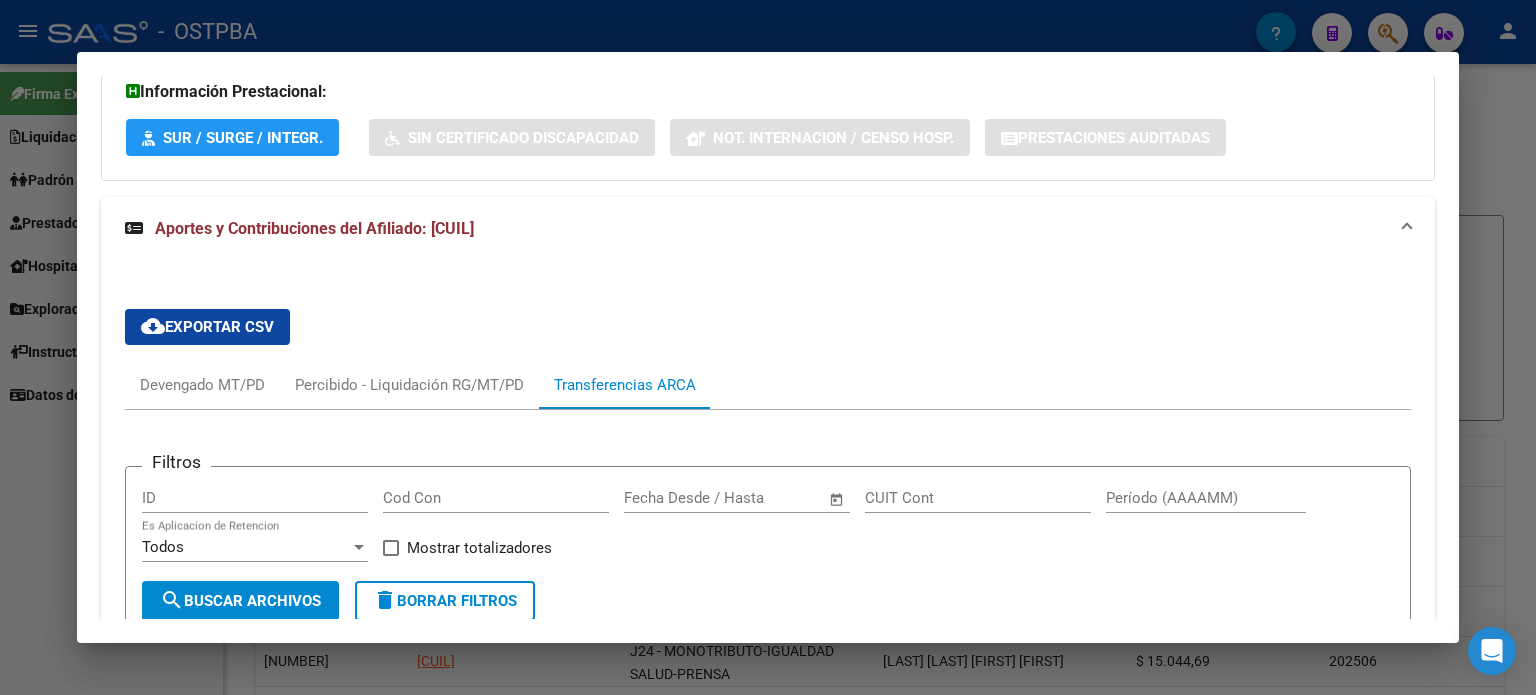 scroll, scrollTop: 1255, scrollLeft: 0, axis: vertical 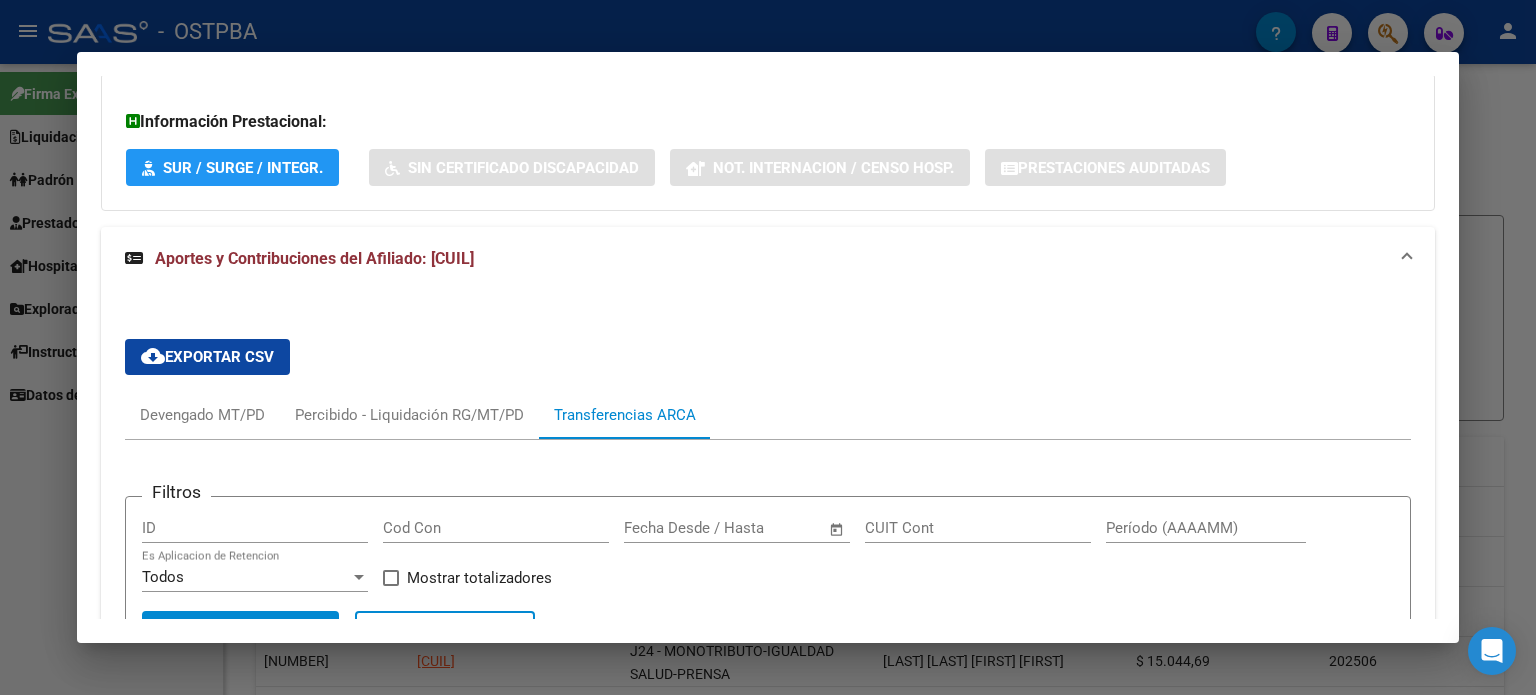 click at bounding box center (768, 347) 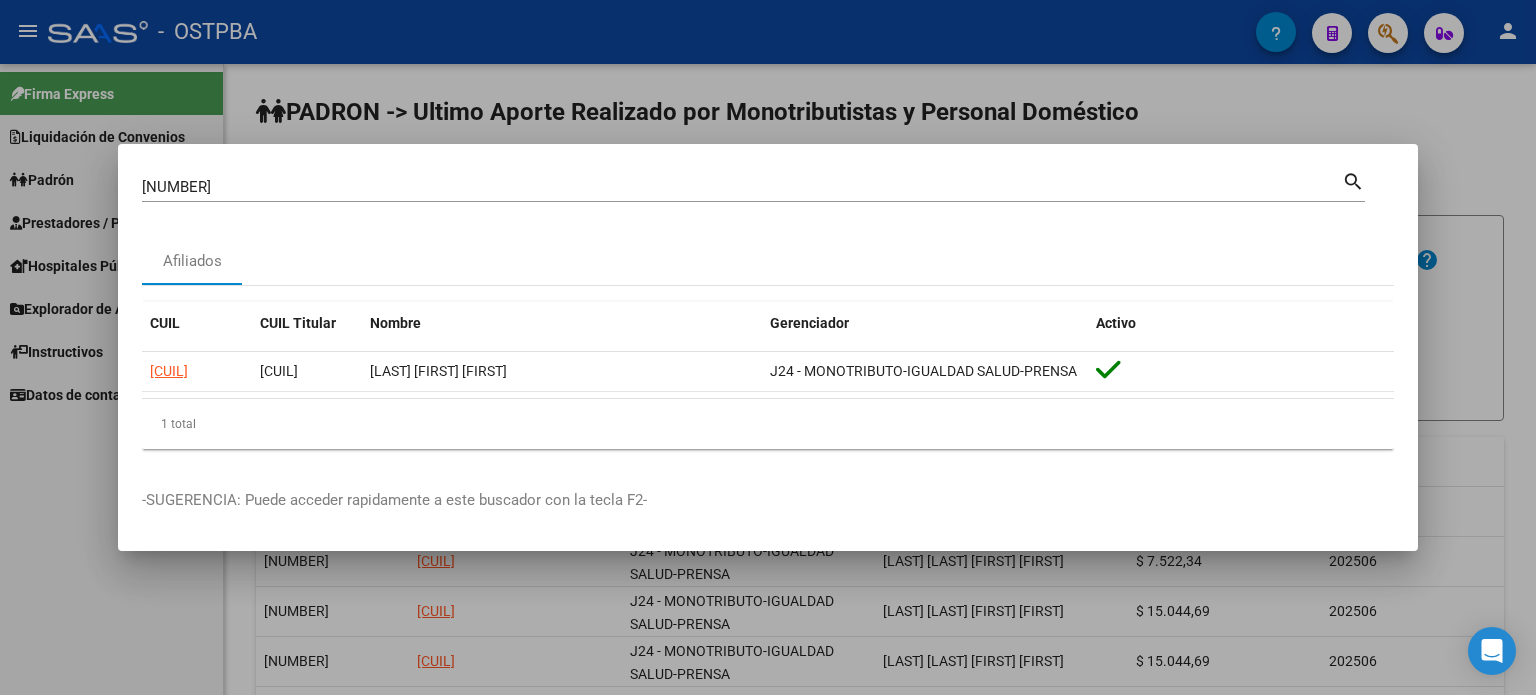 click at bounding box center [768, 347] 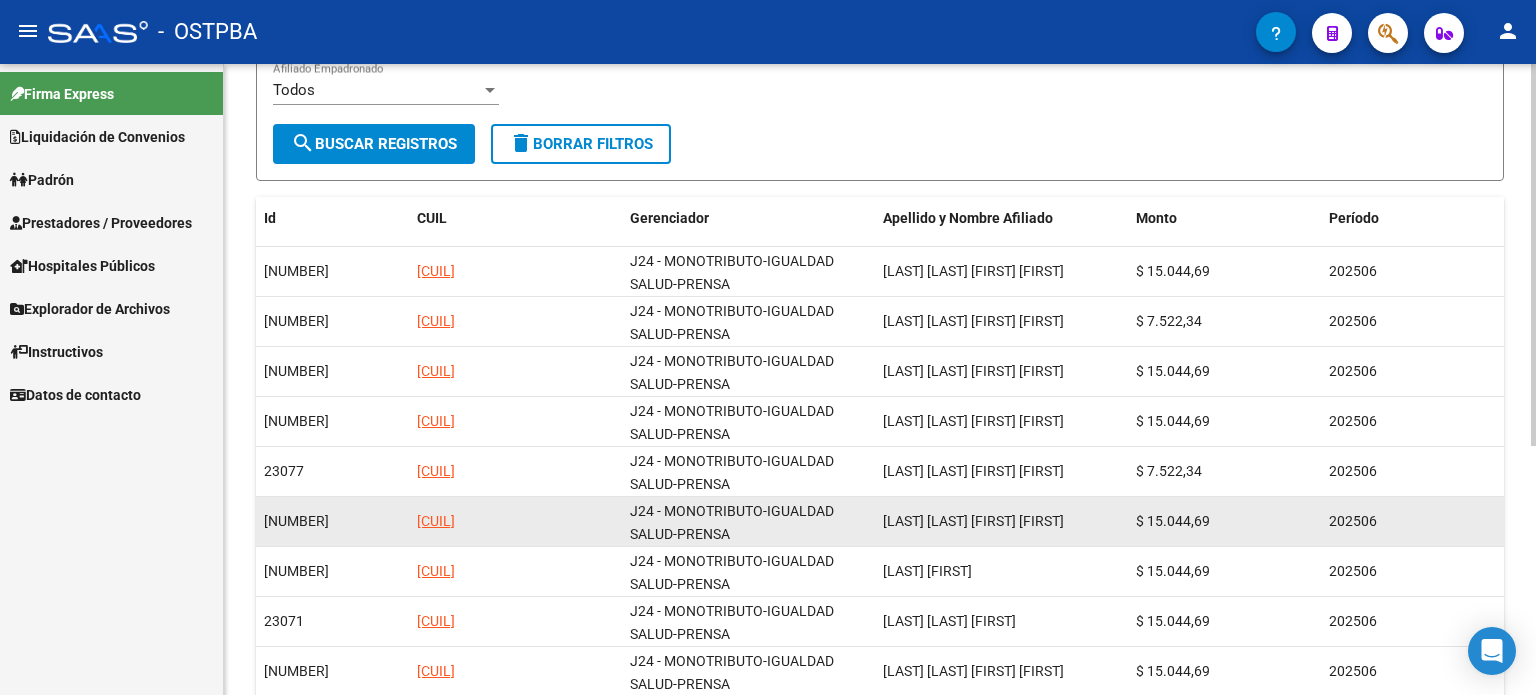 scroll, scrollTop: 0, scrollLeft: 0, axis: both 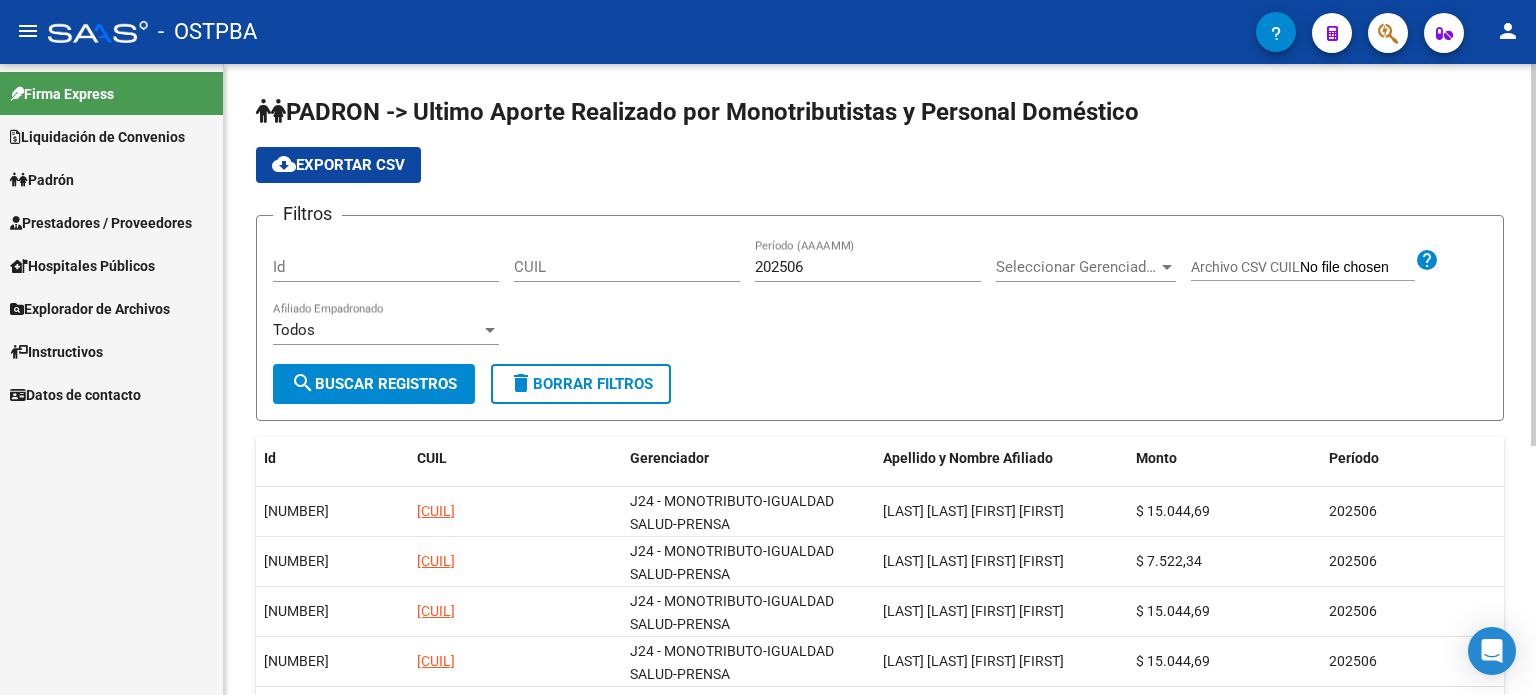 click on "search  Buscar Registros" 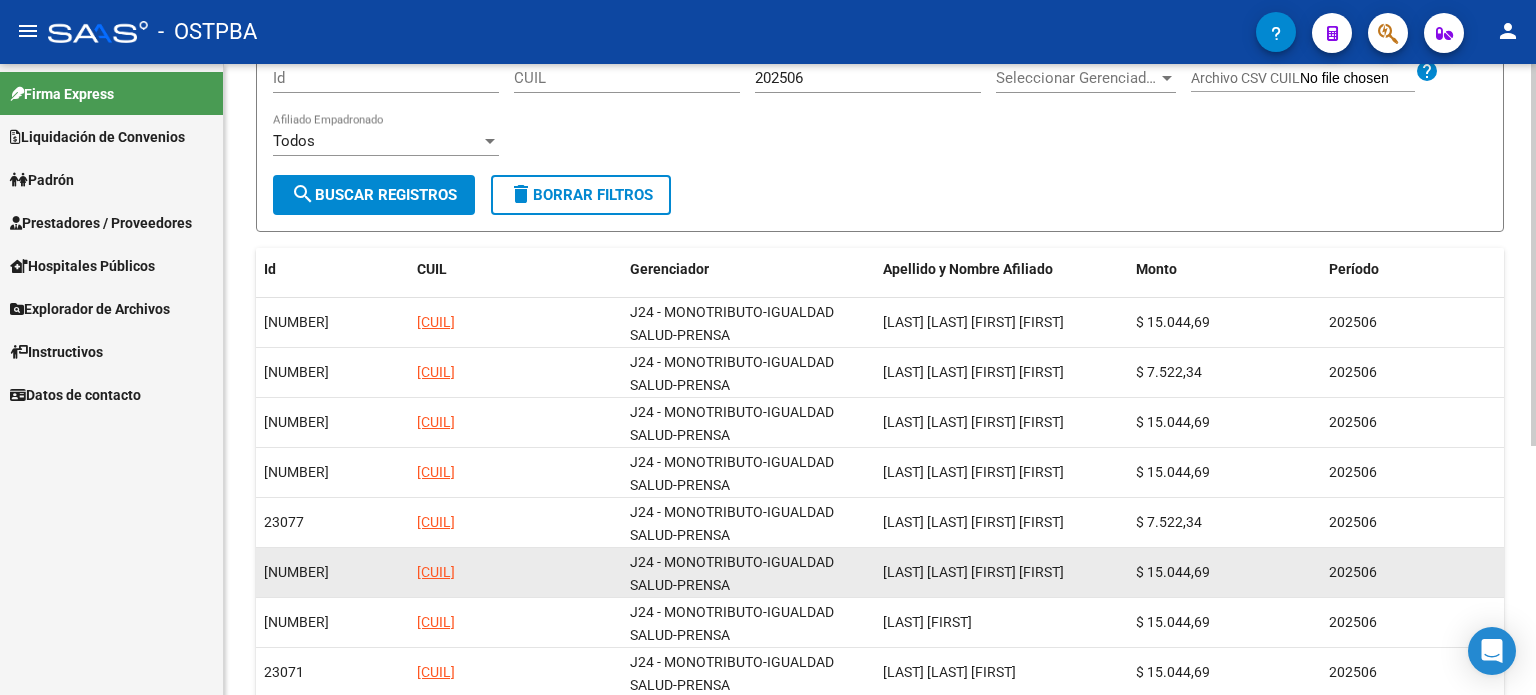 scroll, scrollTop: 10, scrollLeft: 0, axis: vertical 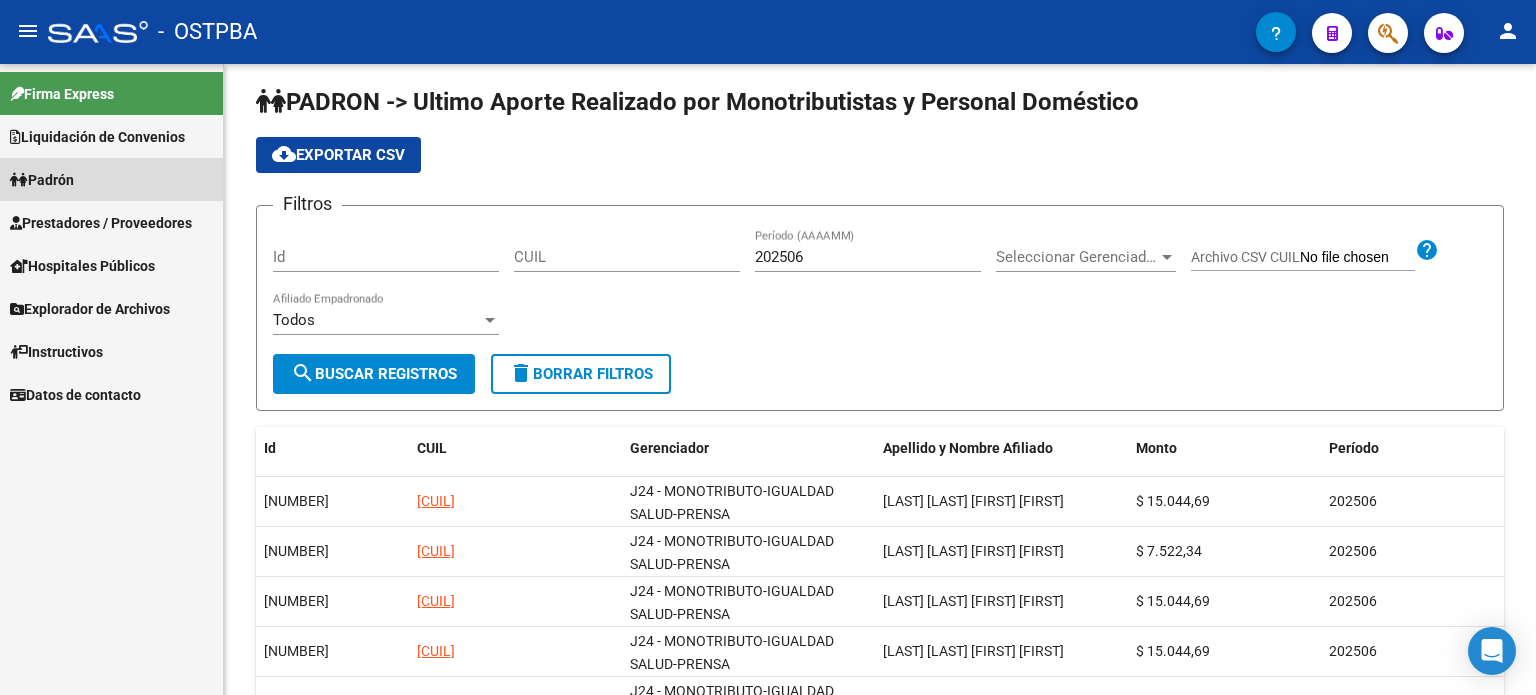 click on "Padrón" at bounding box center (111, 179) 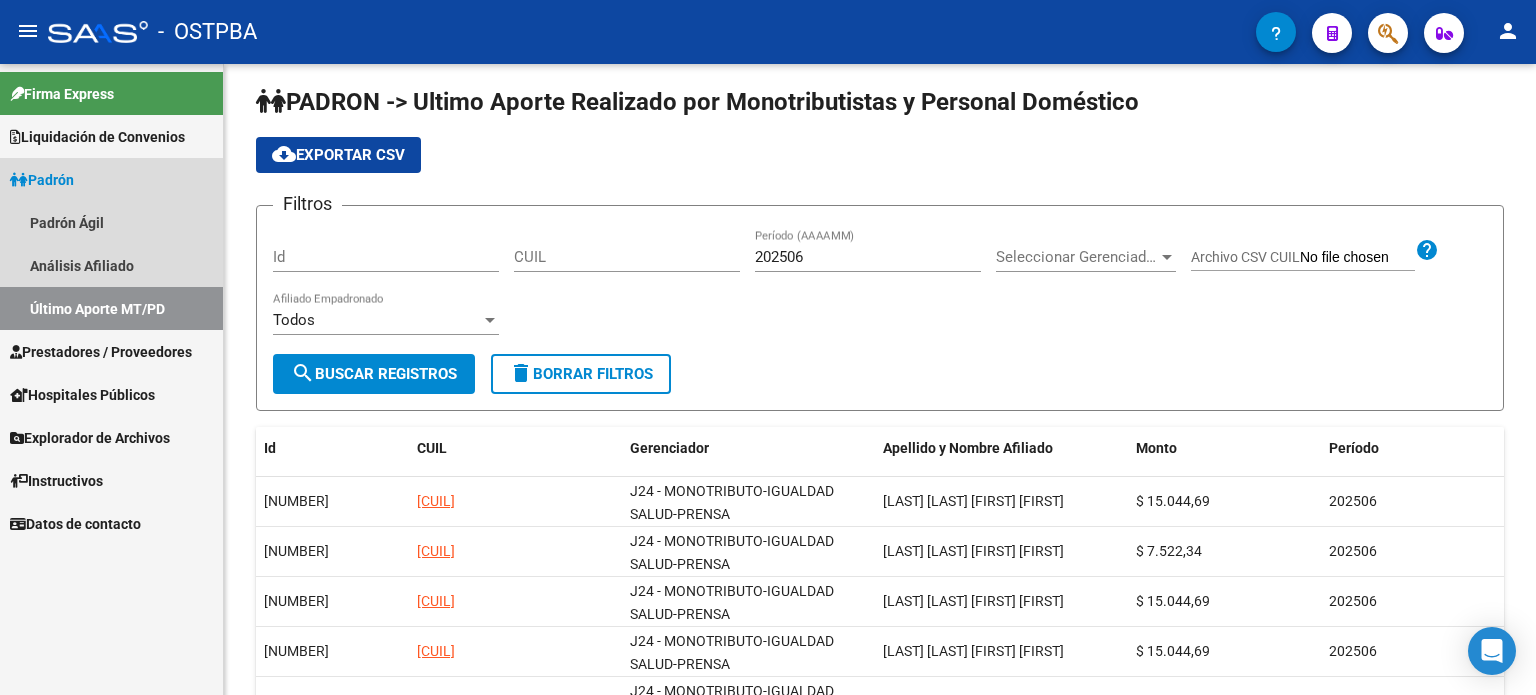 click on "Último Aporte MT/PD" at bounding box center (111, 308) 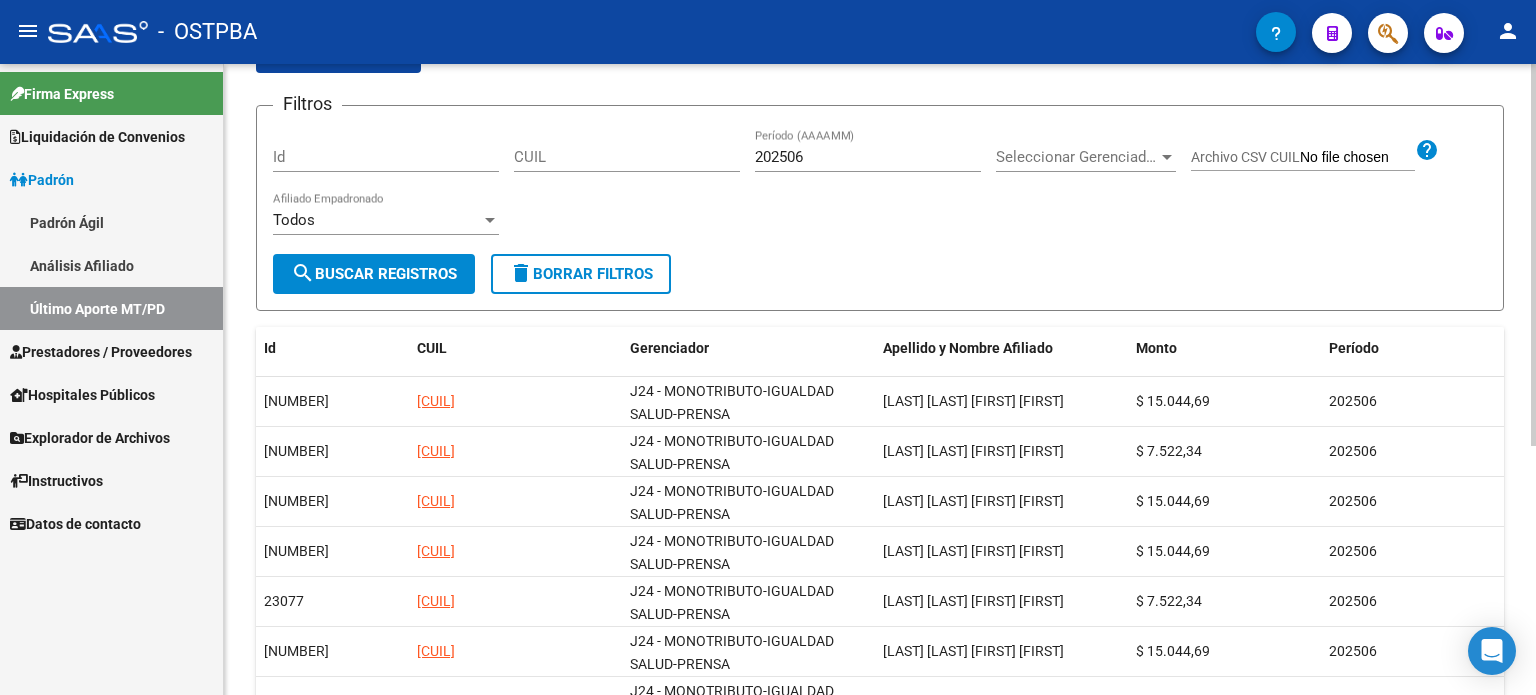 scroll, scrollTop: 410, scrollLeft: 0, axis: vertical 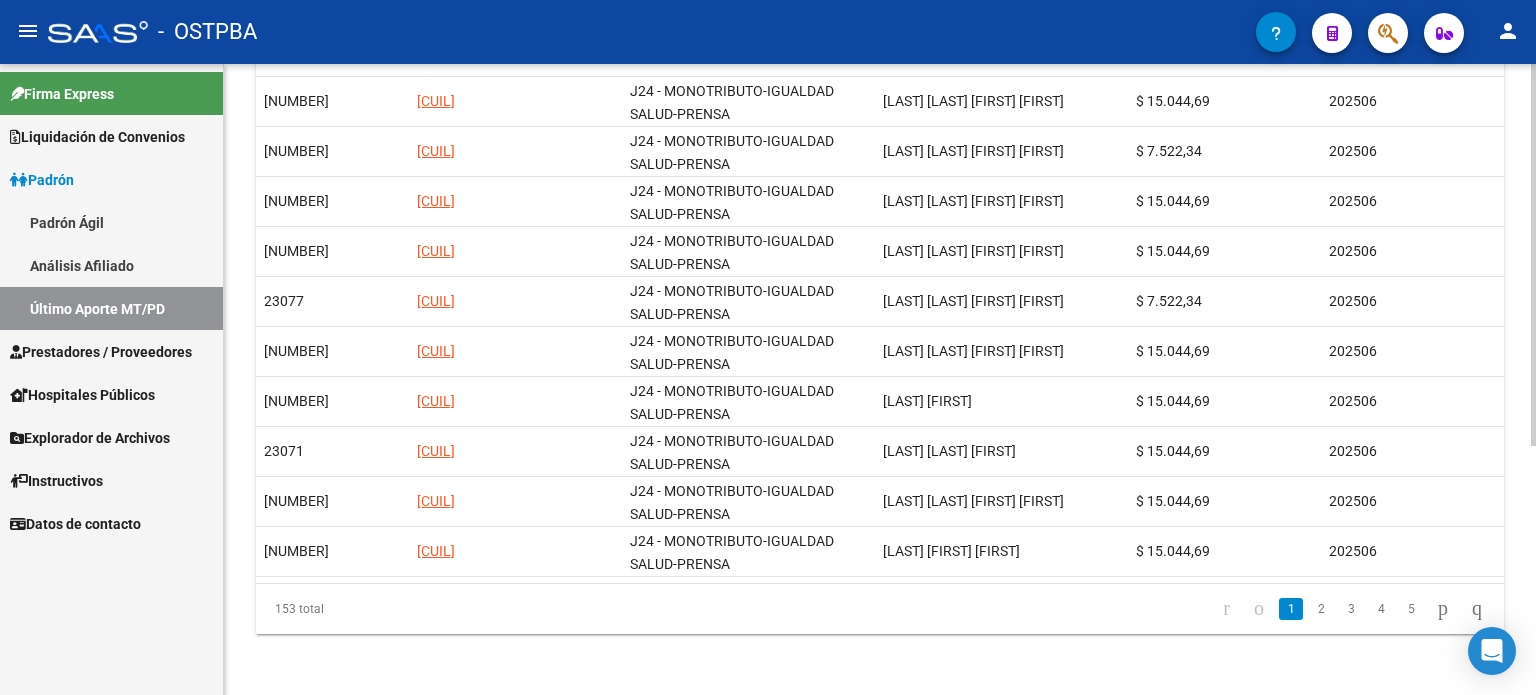 drag, startPoint x: 273, startPoint y: 612, endPoint x: 343, endPoint y: 615, distance: 70.064255 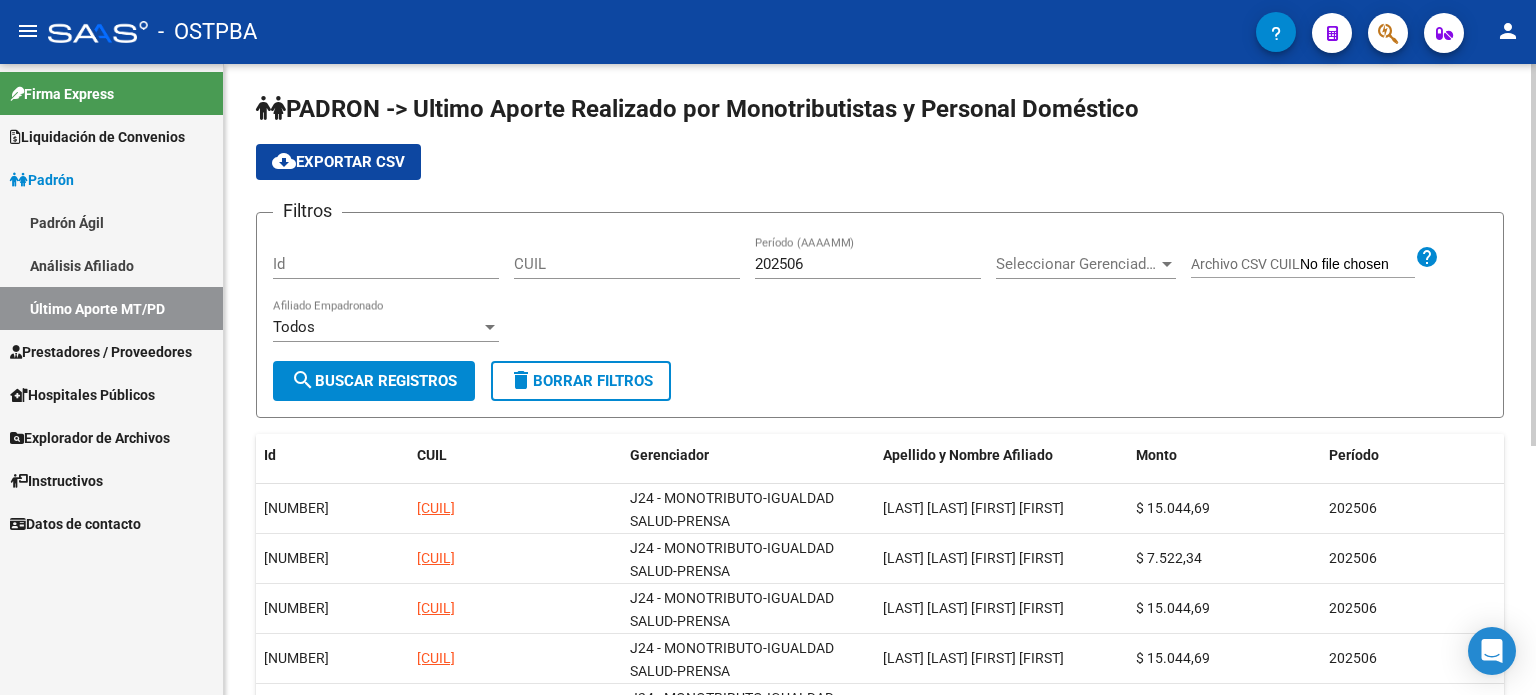 scroll, scrollTop: 0, scrollLeft: 0, axis: both 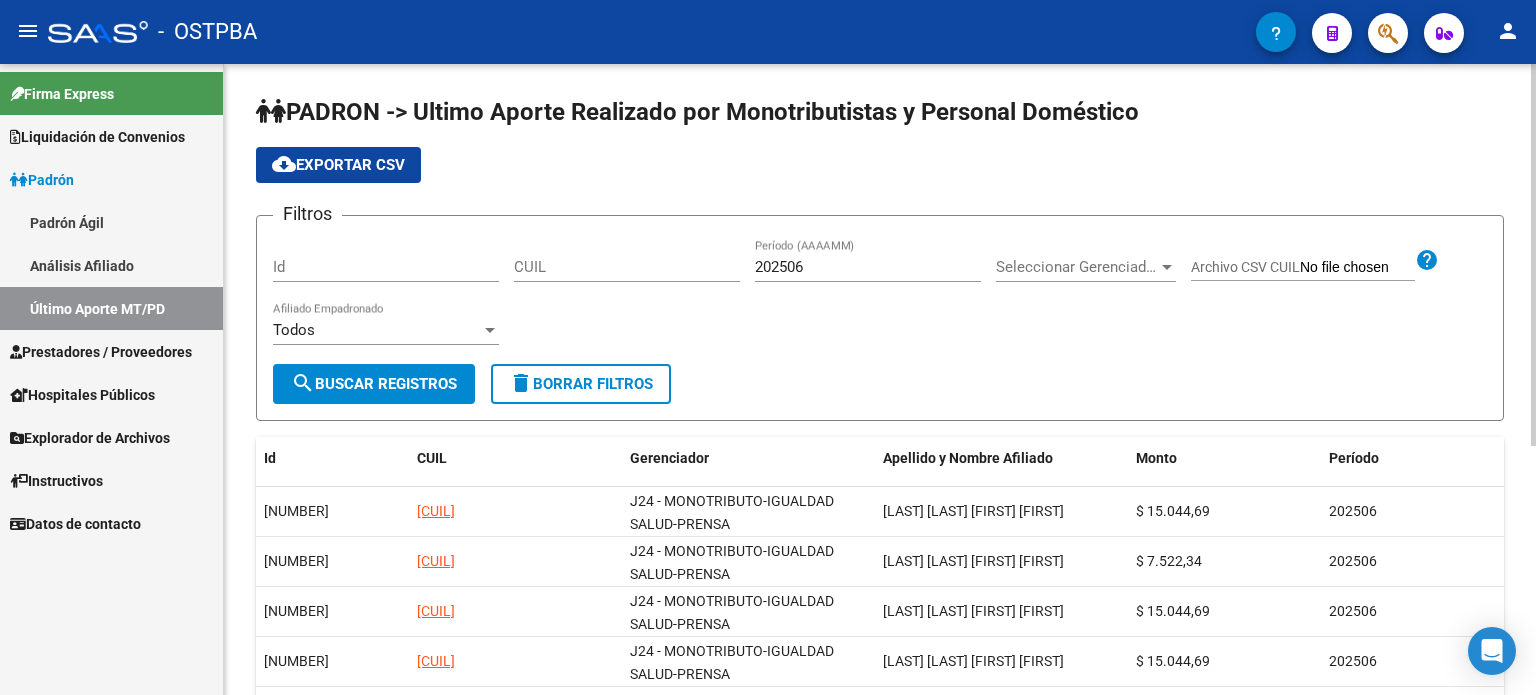 click on "Archivo CSV CUIL" 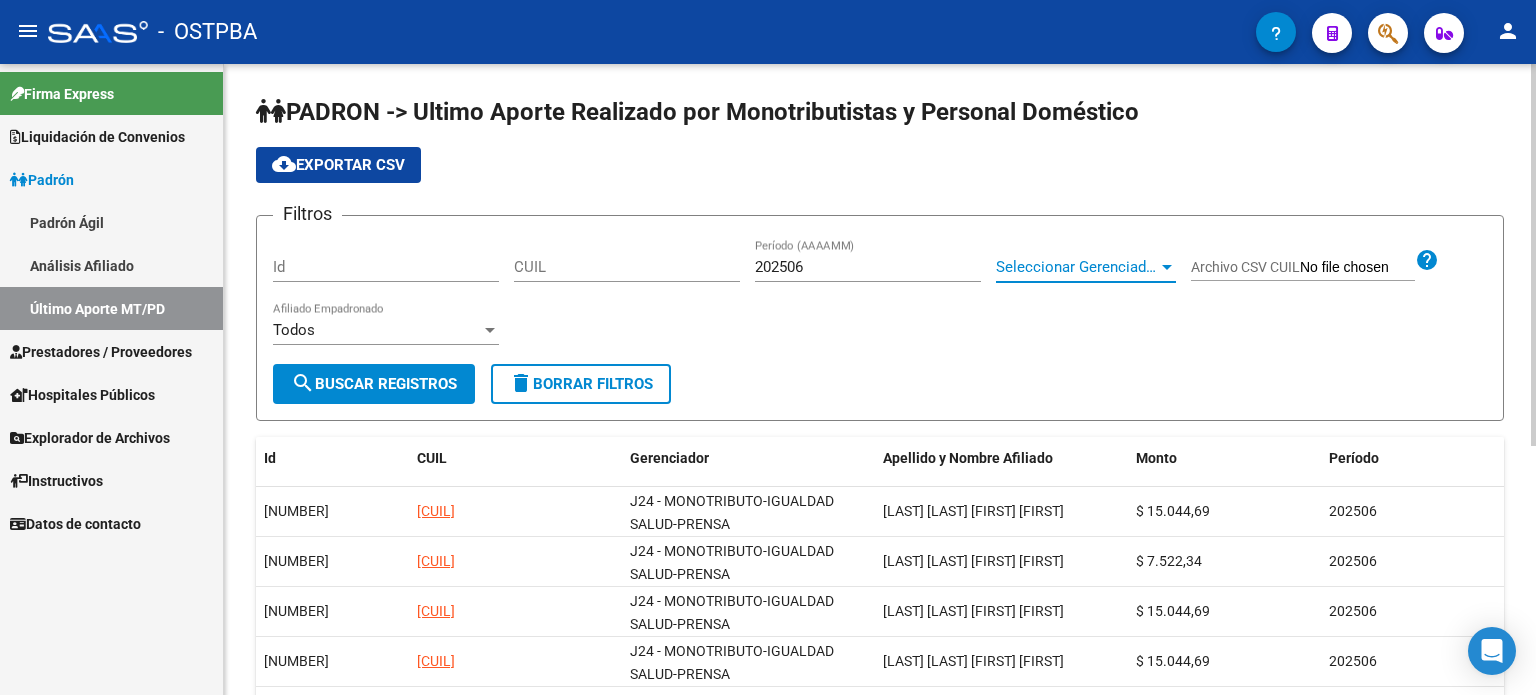 click on "Seleccionar Gerenciador" at bounding box center (1077, 267) 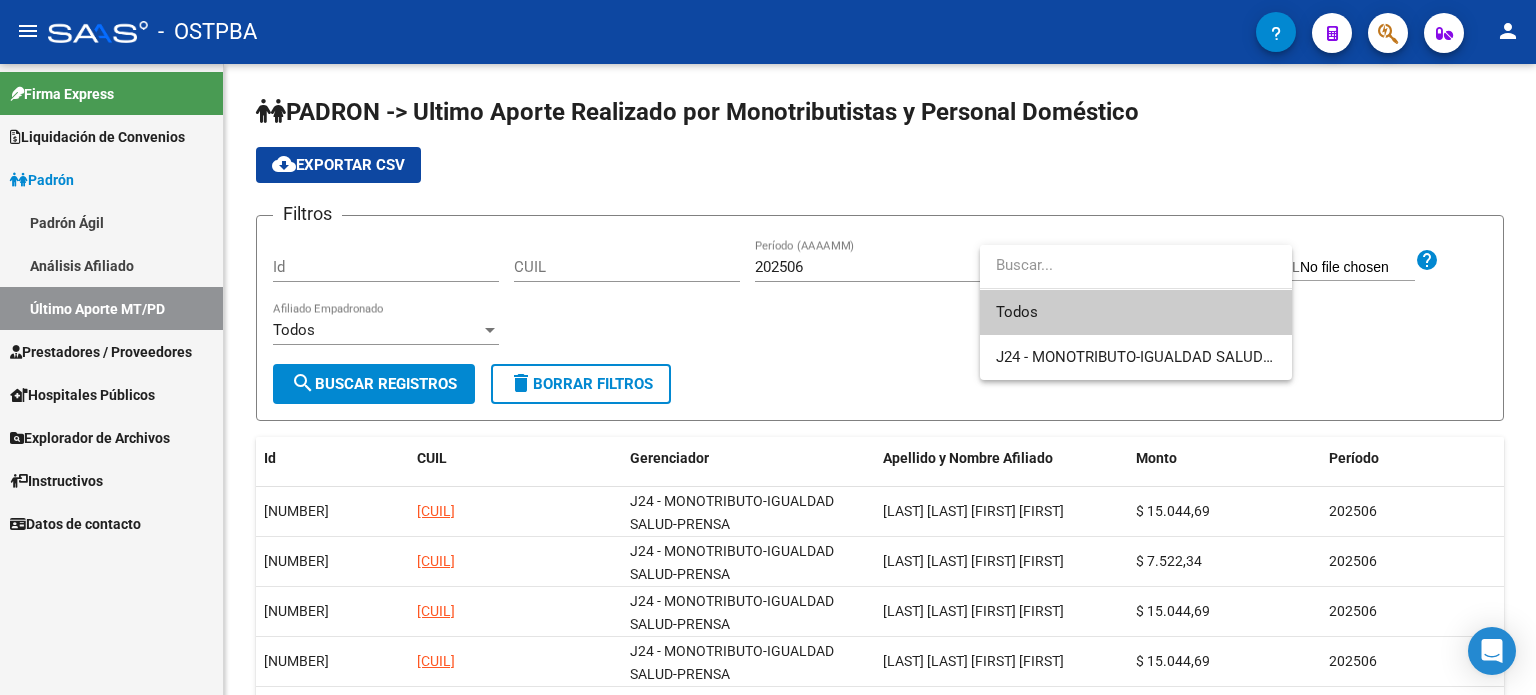 click at bounding box center [768, 347] 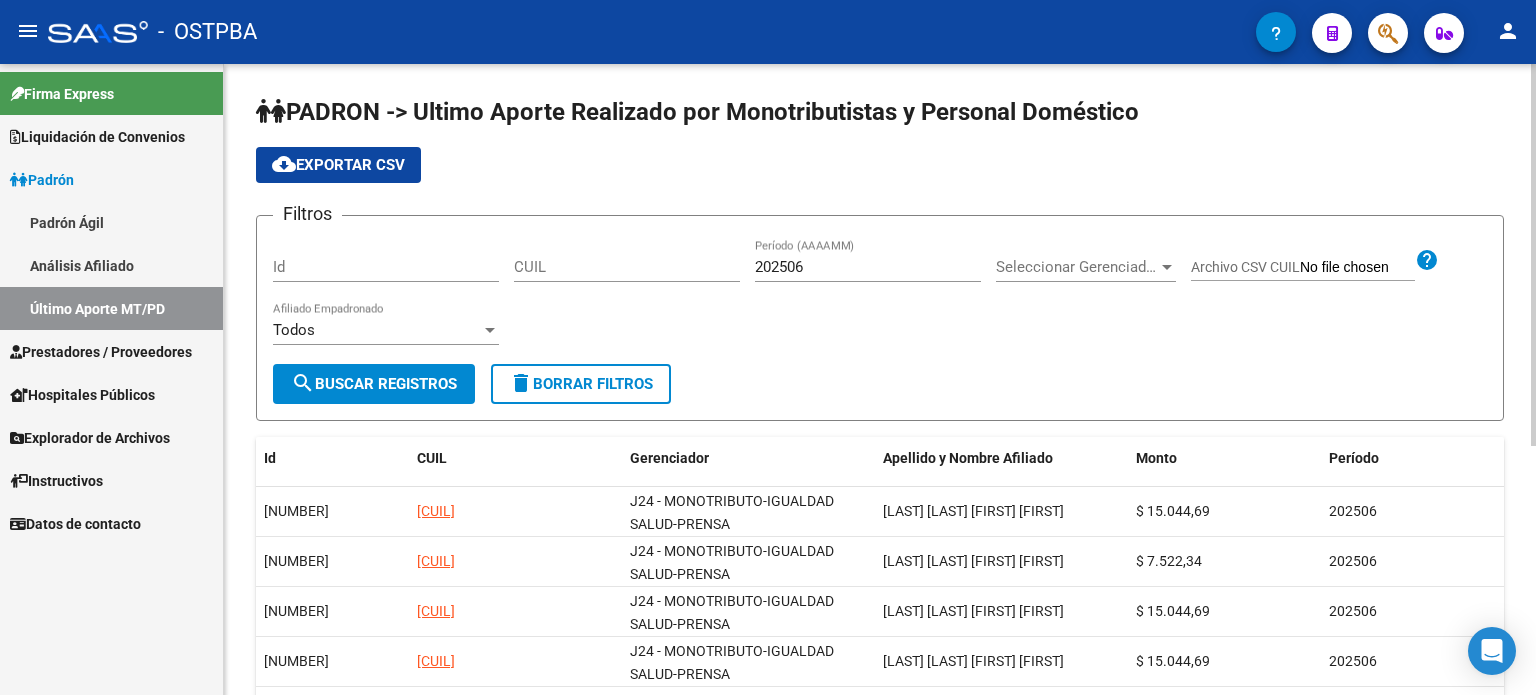 click on "Seleccionar Gerenciador Seleccionar Gerenciador" 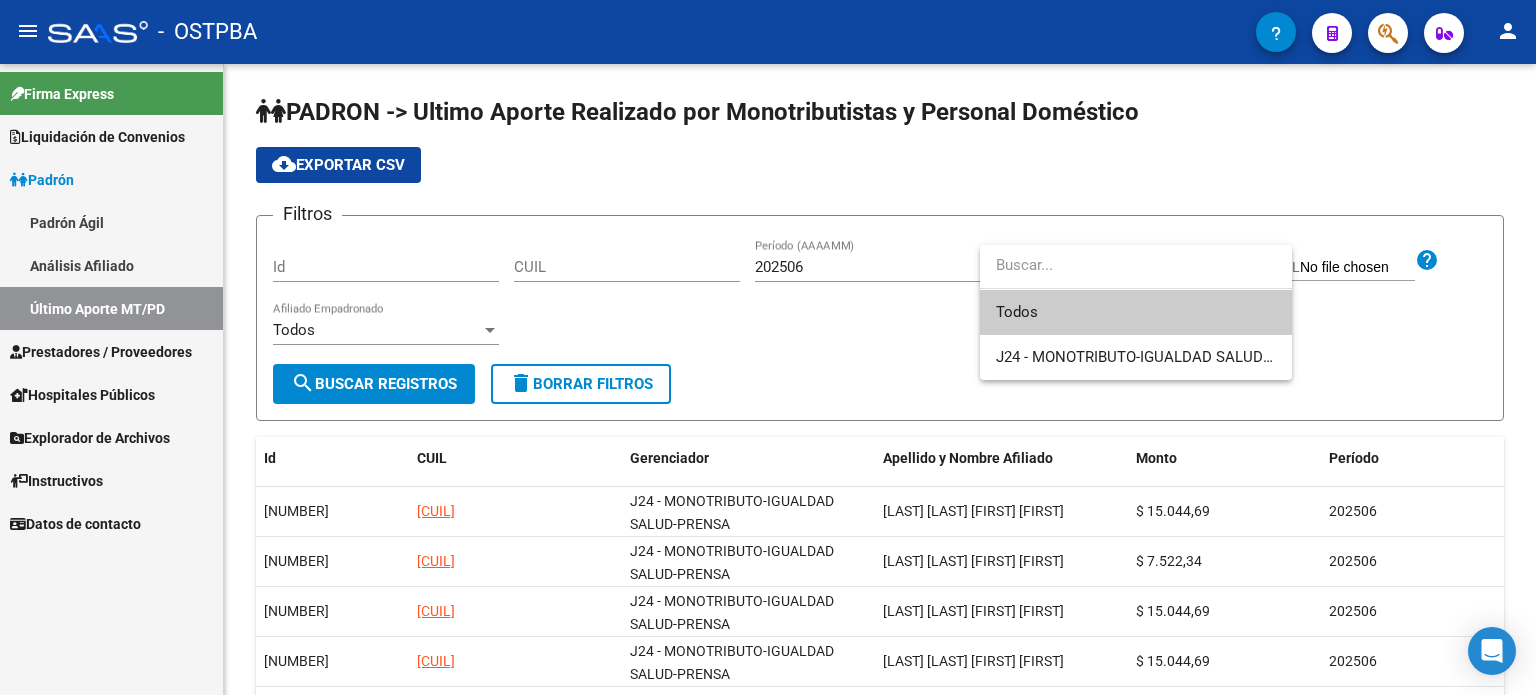 click at bounding box center [768, 347] 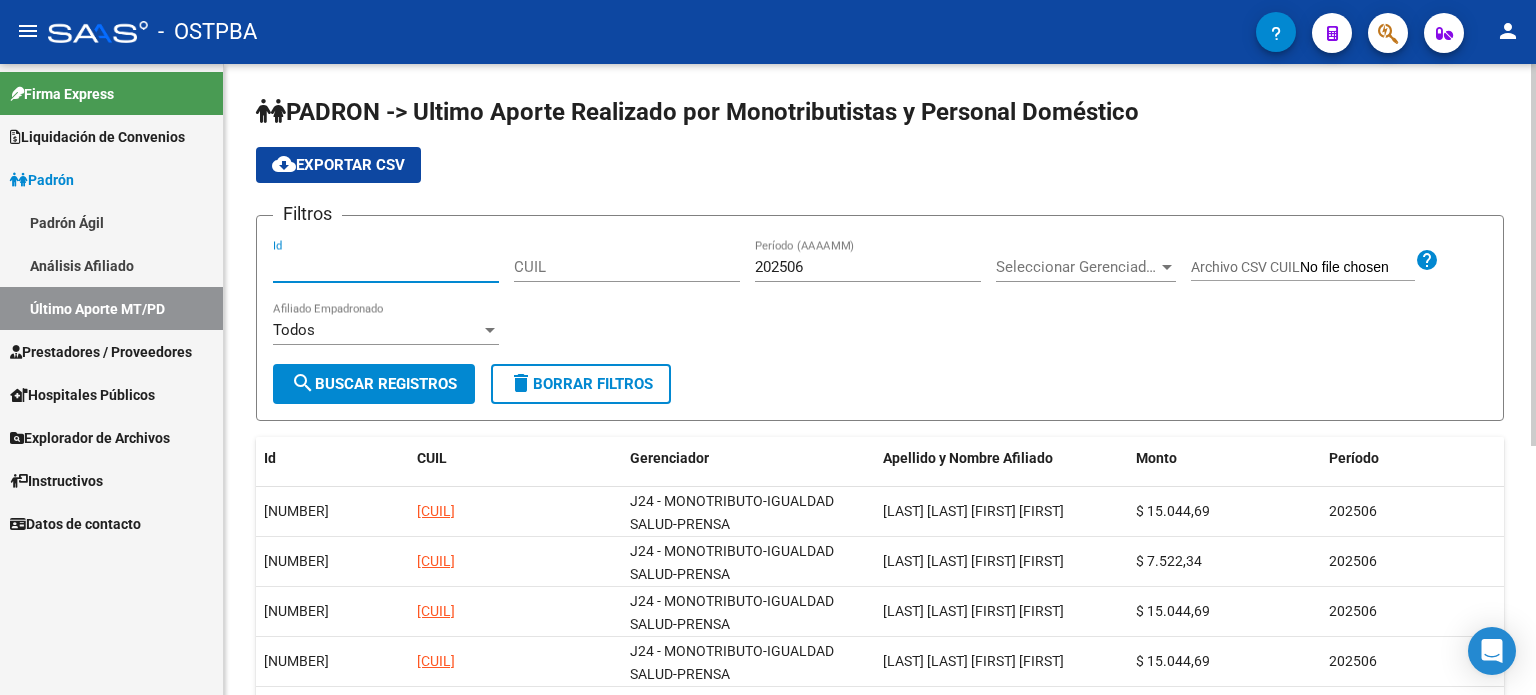 click on "Id" at bounding box center [386, 267] 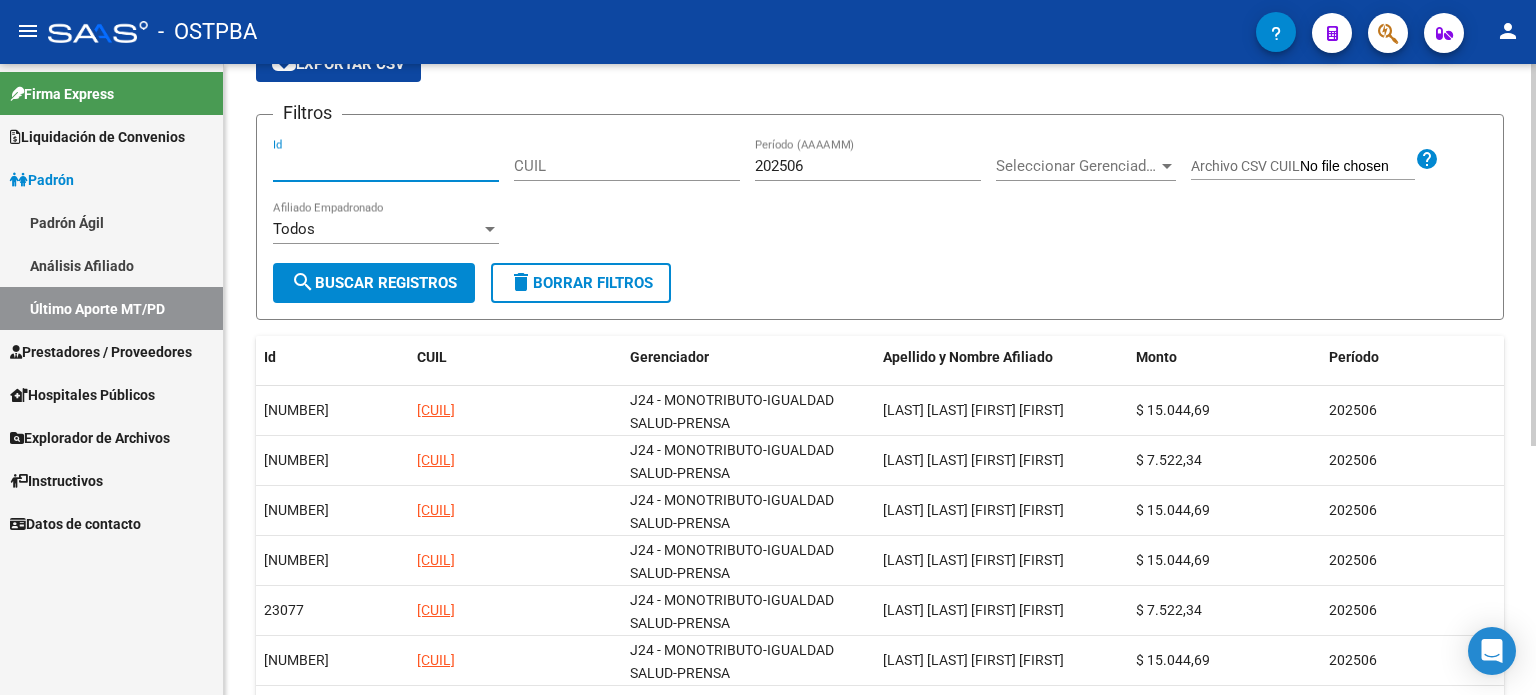 scroll, scrollTop: 100, scrollLeft: 0, axis: vertical 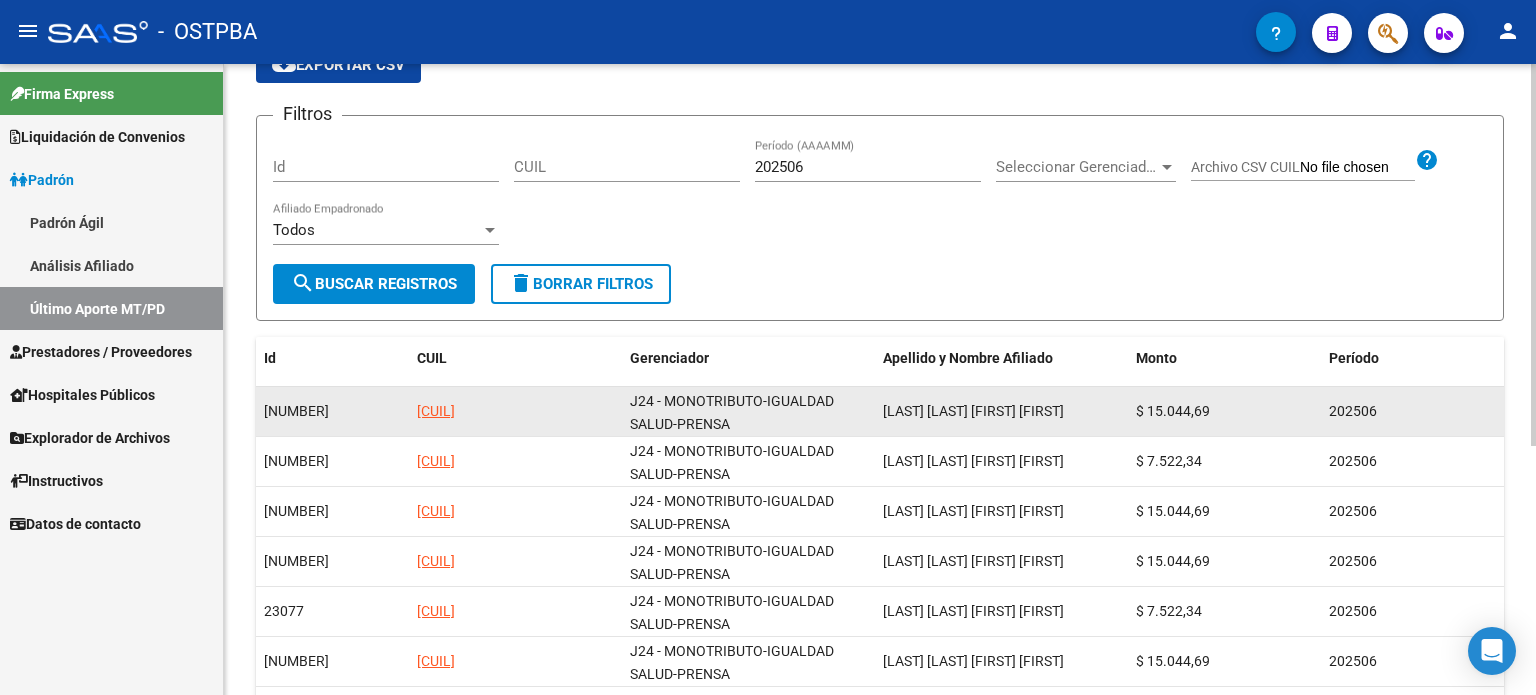 drag, startPoint x: 1325, startPoint y: 401, endPoint x: 1397, endPoint y: 408, distance: 72.33948 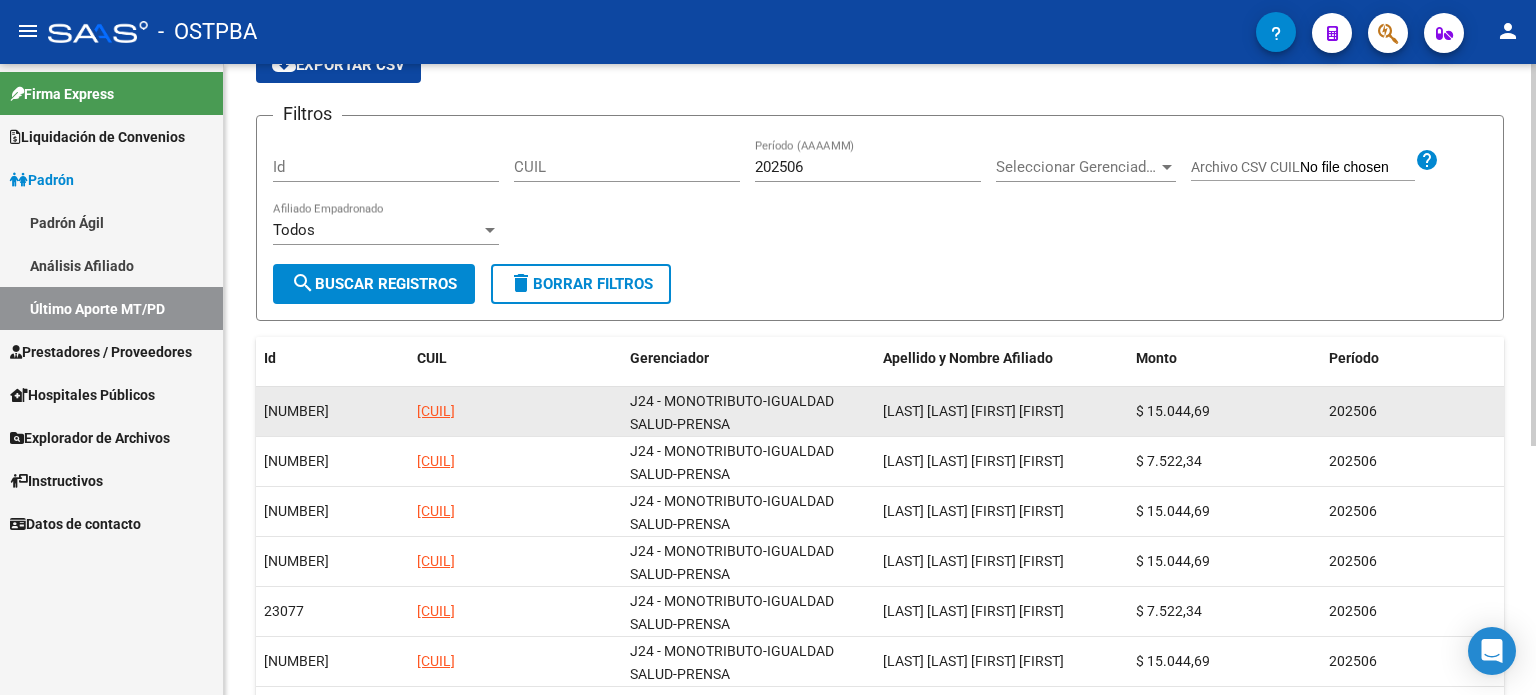 drag, startPoint x: 863, startPoint y: 402, endPoint x: 1438, endPoint y: 404, distance: 575.0035 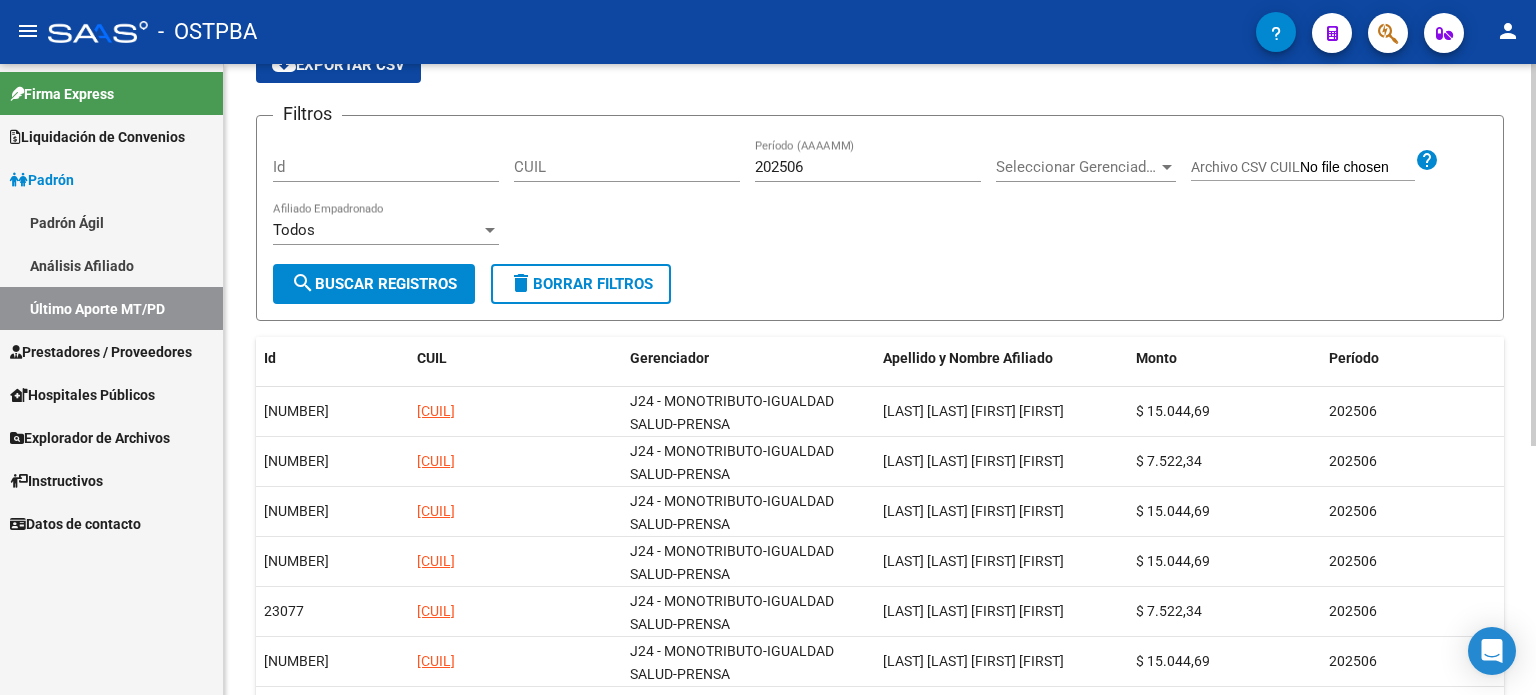click on "Filtros Id CUIL 202506 Período (AAAAMM) Seleccionar Gerenciador Seleccionar Gerenciador Archivo CSV CUIL help Todos Afiliado Empadronado search Buscar Registros delete Borrar Filtros" 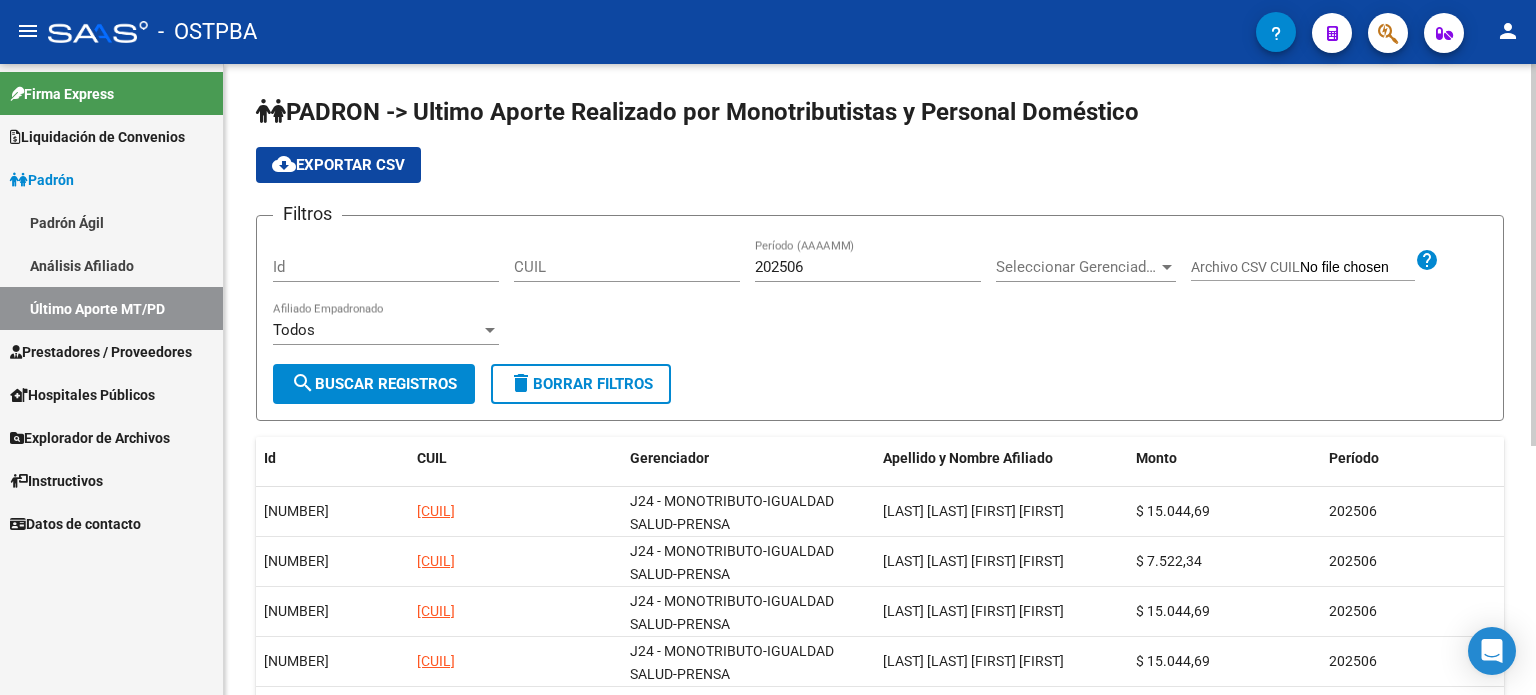 scroll, scrollTop: 100, scrollLeft: 0, axis: vertical 